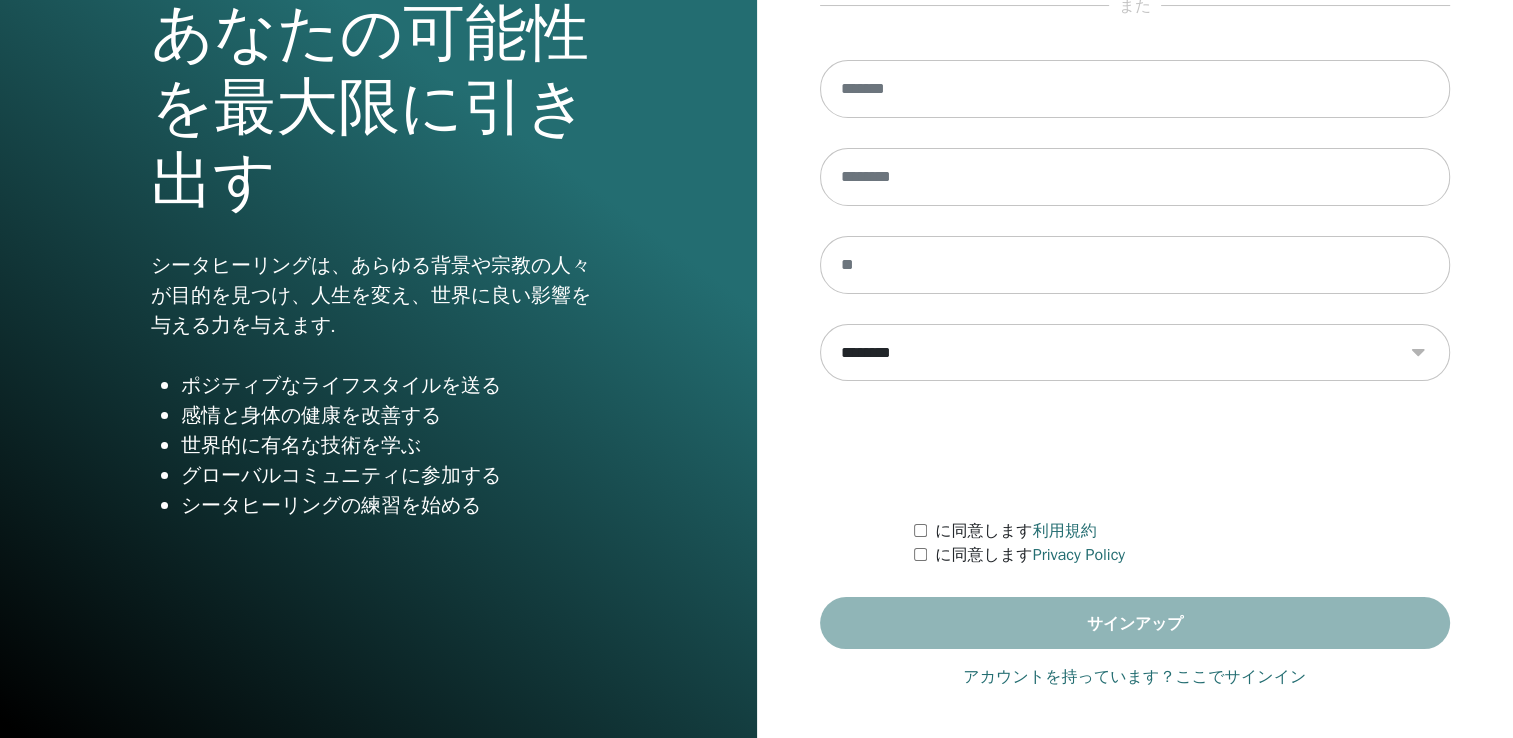 scroll, scrollTop: 221, scrollLeft: 0, axis: vertical 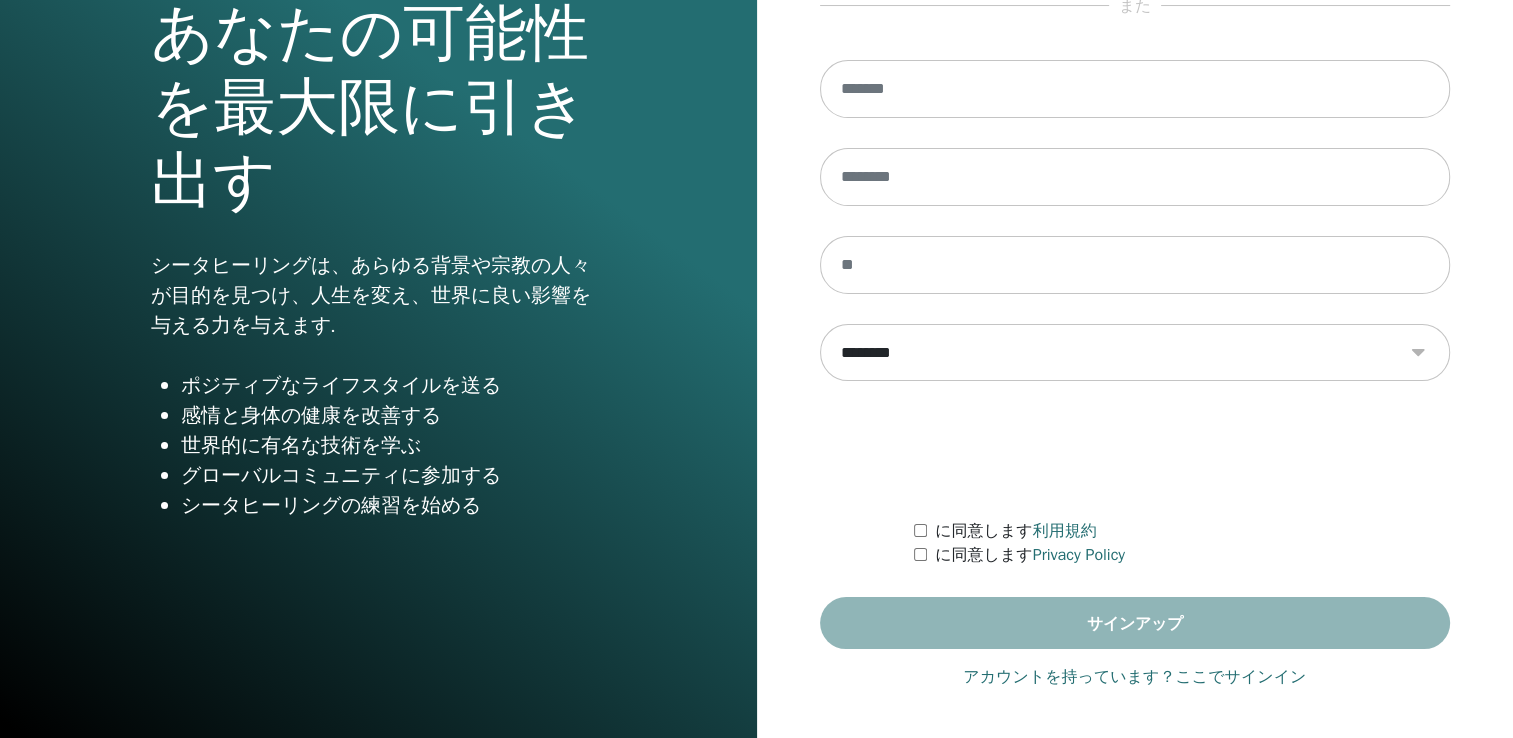 type on "**********" 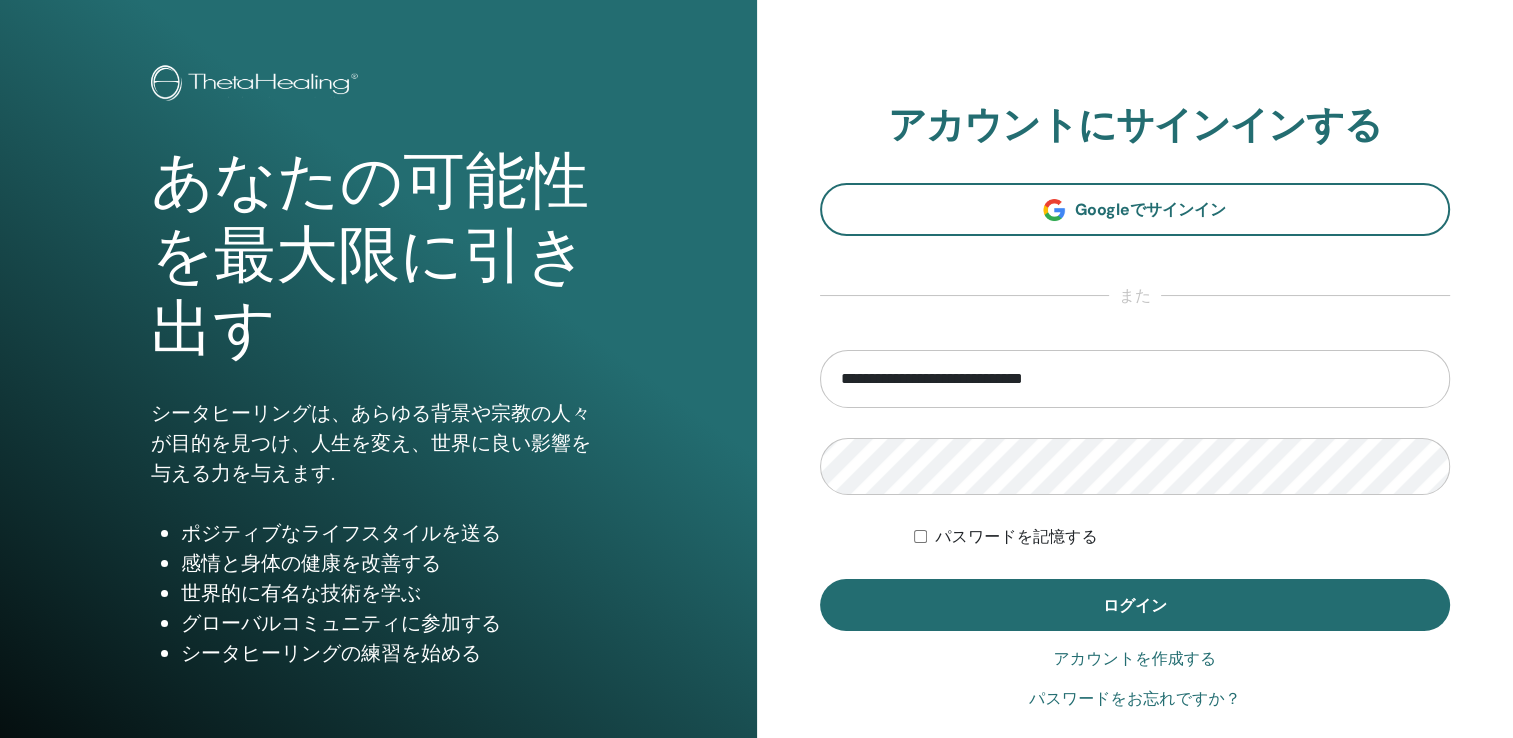 scroll, scrollTop: 0, scrollLeft: 0, axis: both 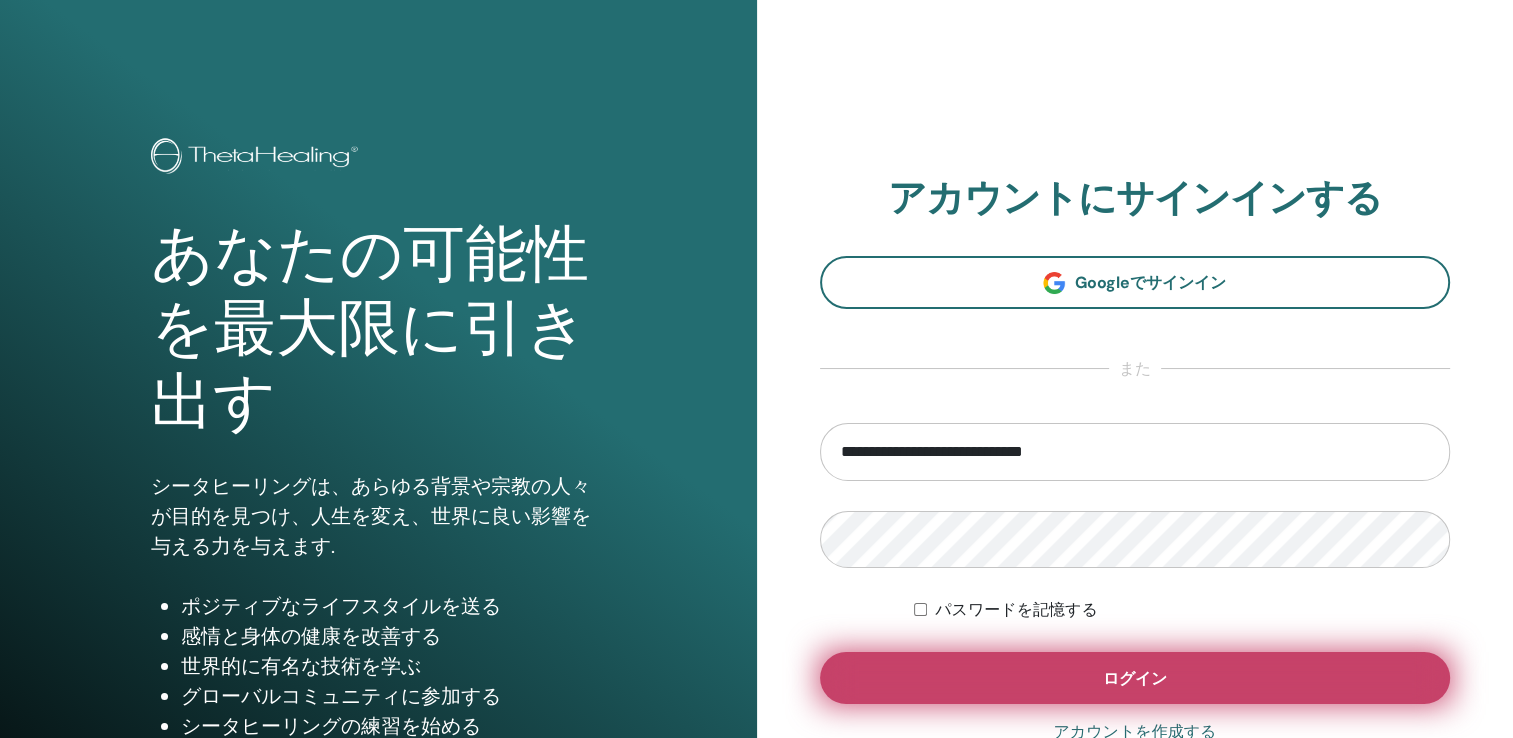 click on "ログイン" at bounding box center [1135, 678] 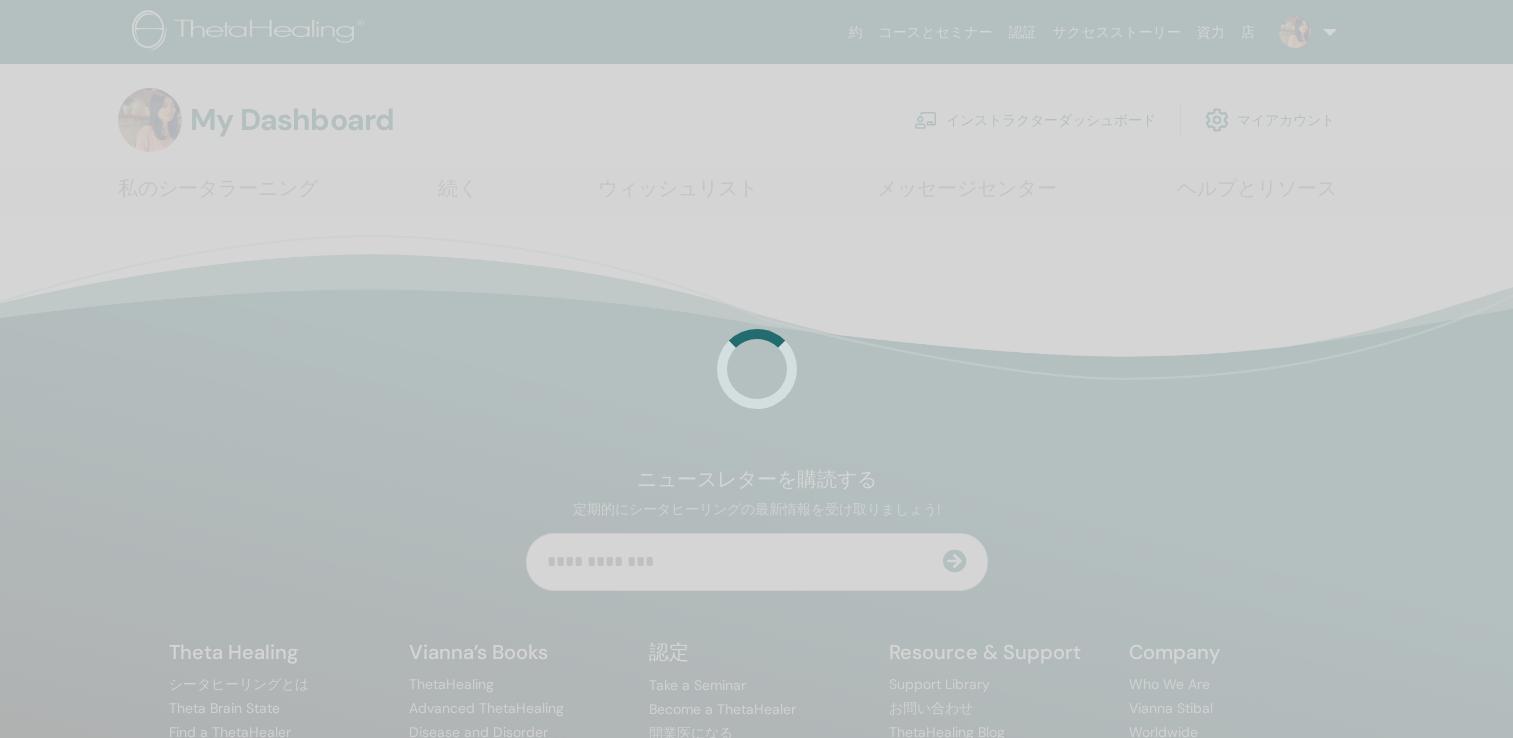 scroll, scrollTop: 0, scrollLeft: 0, axis: both 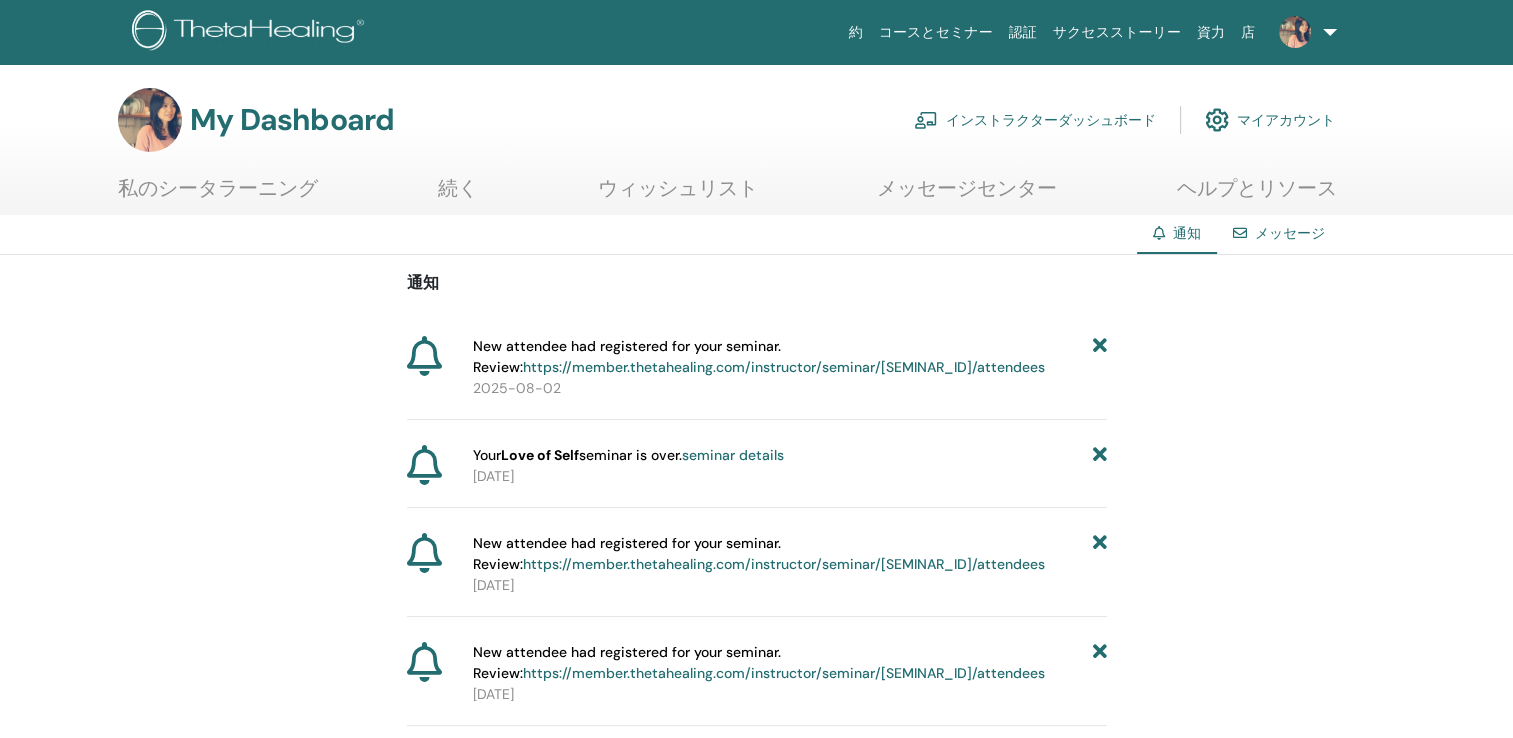 click on "インストラクターダッシュボード" at bounding box center [1035, 120] 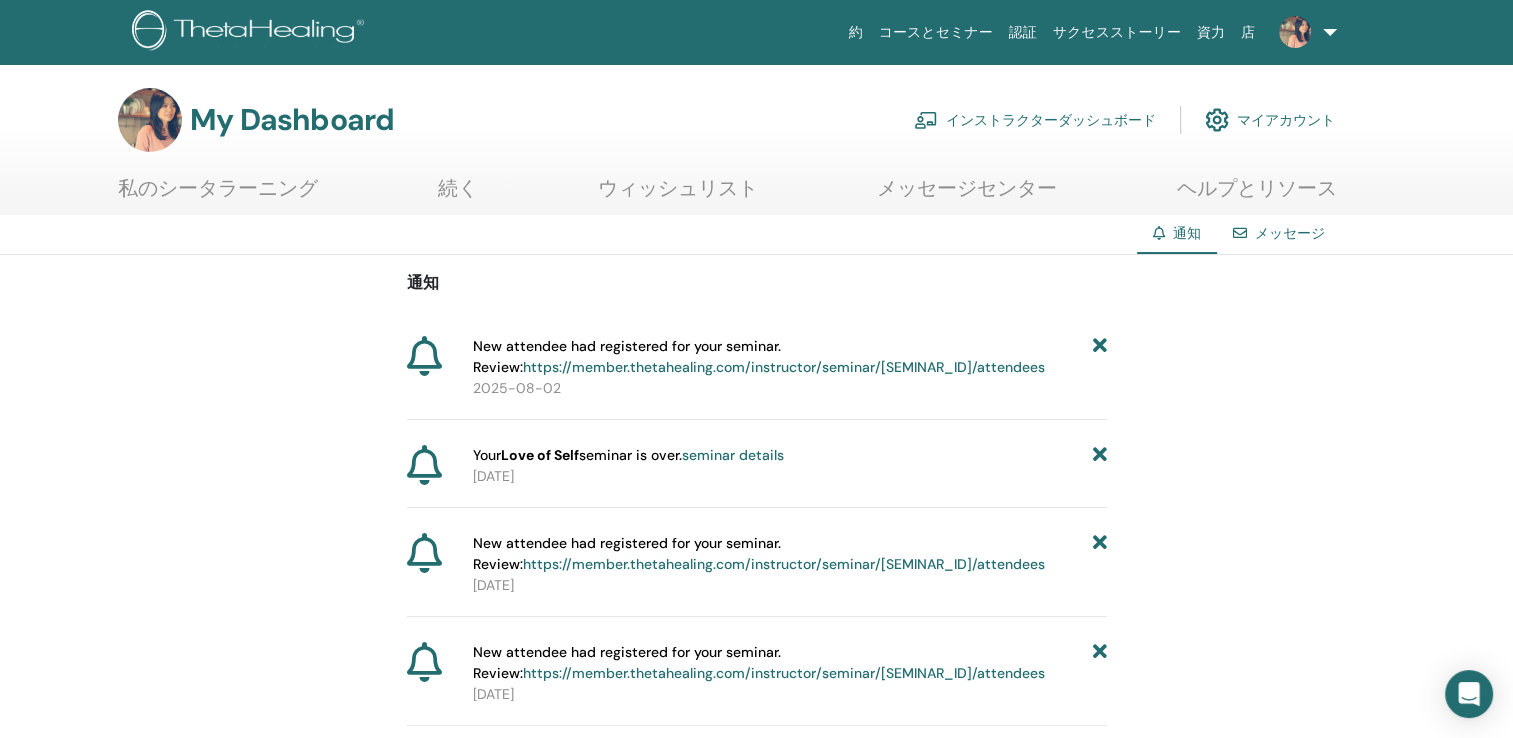 click on "インストラクターダッシュボード" at bounding box center [1035, 120] 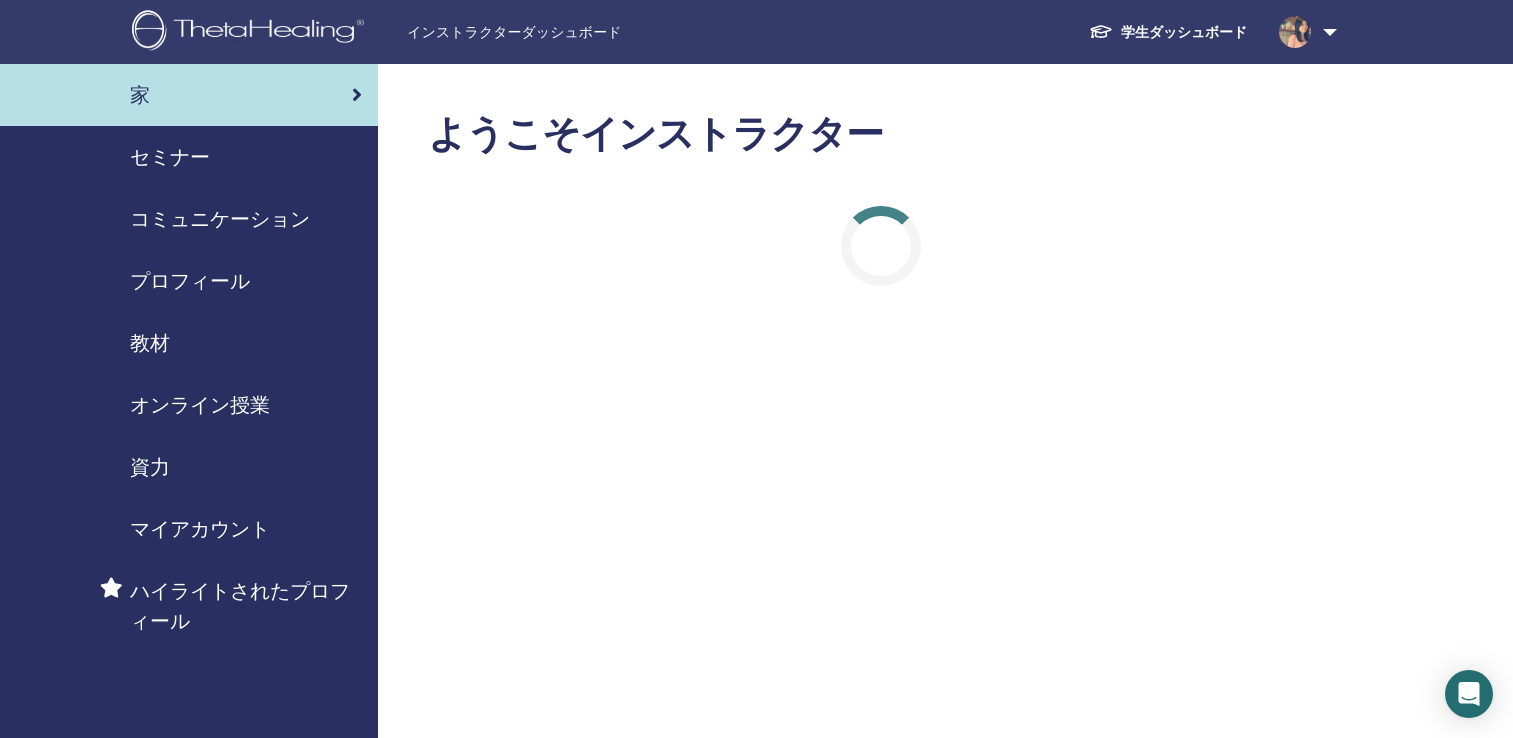 scroll, scrollTop: 0, scrollLeft: 0, axis: both 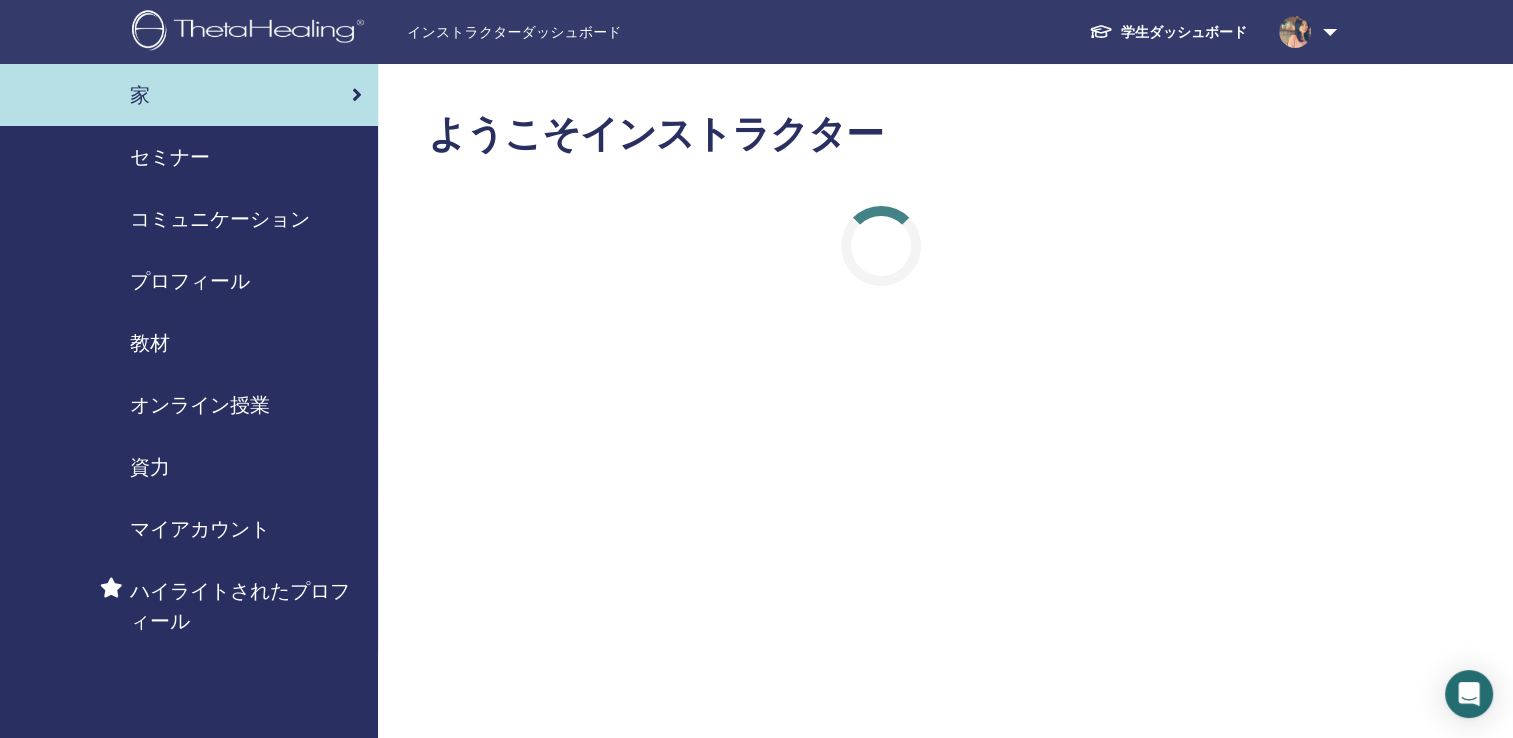 click on "セミナー" at bounding box center [170, 157] 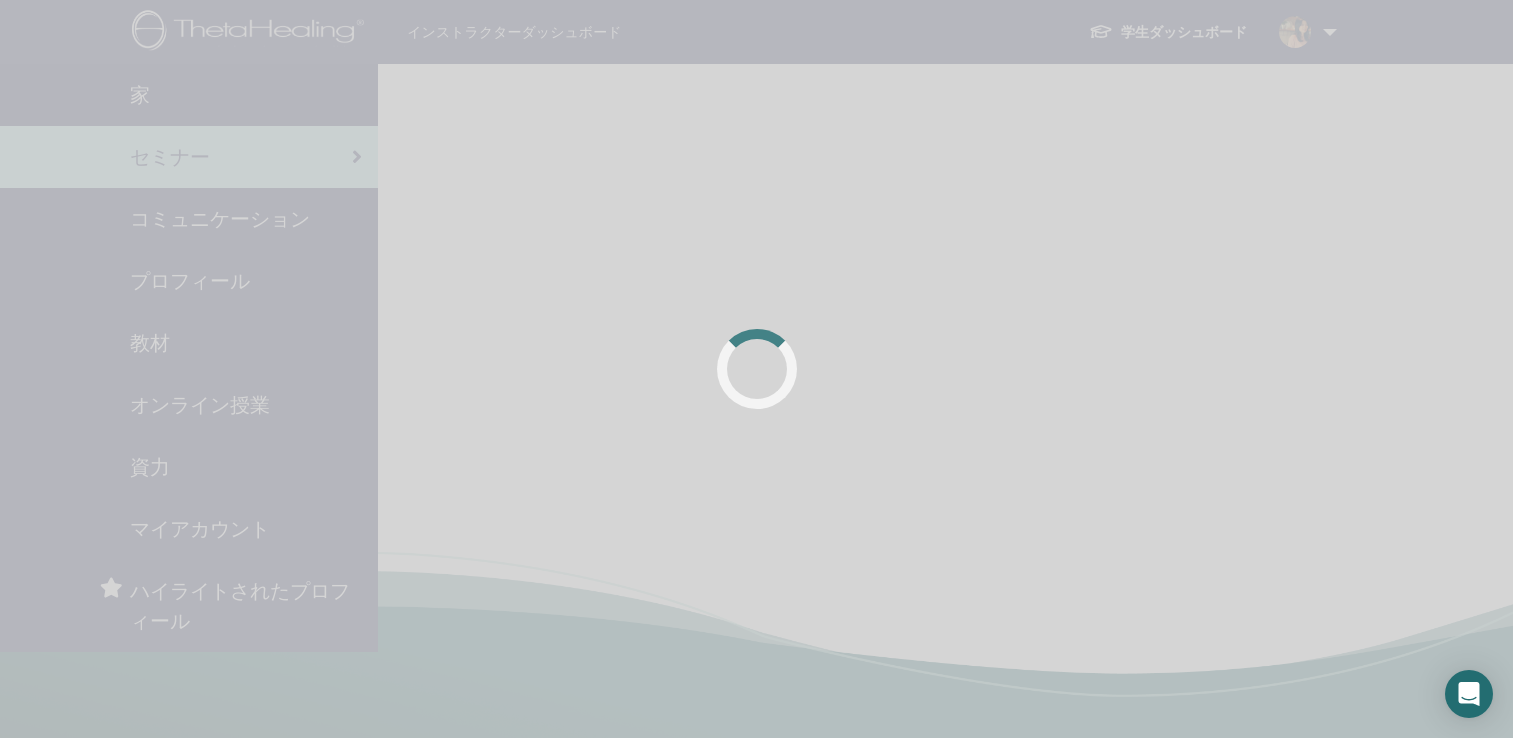 scroll, scrollTop: 0, scrollLeft: 0, axis: both 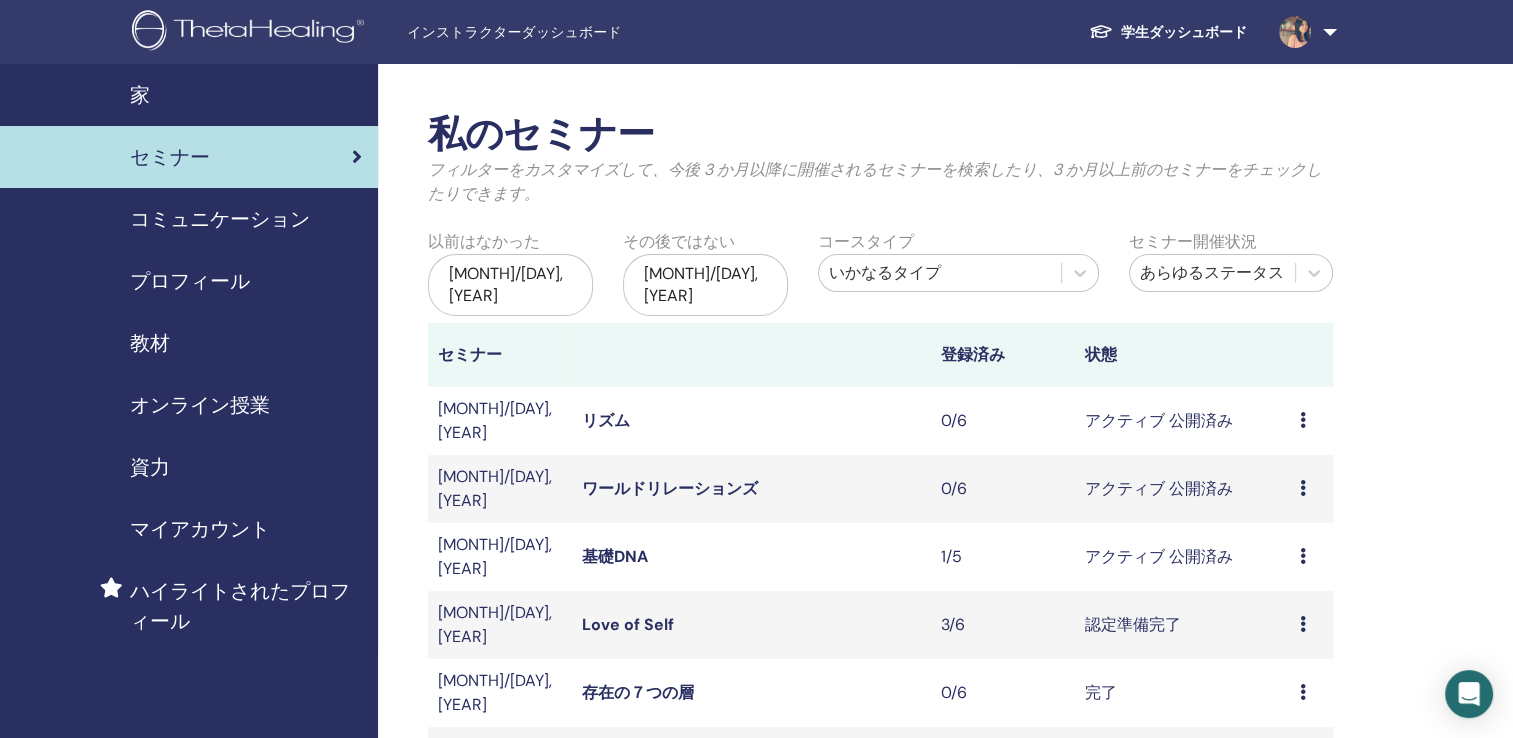 click on "基礎DNA" at bounding box center (615, 556) 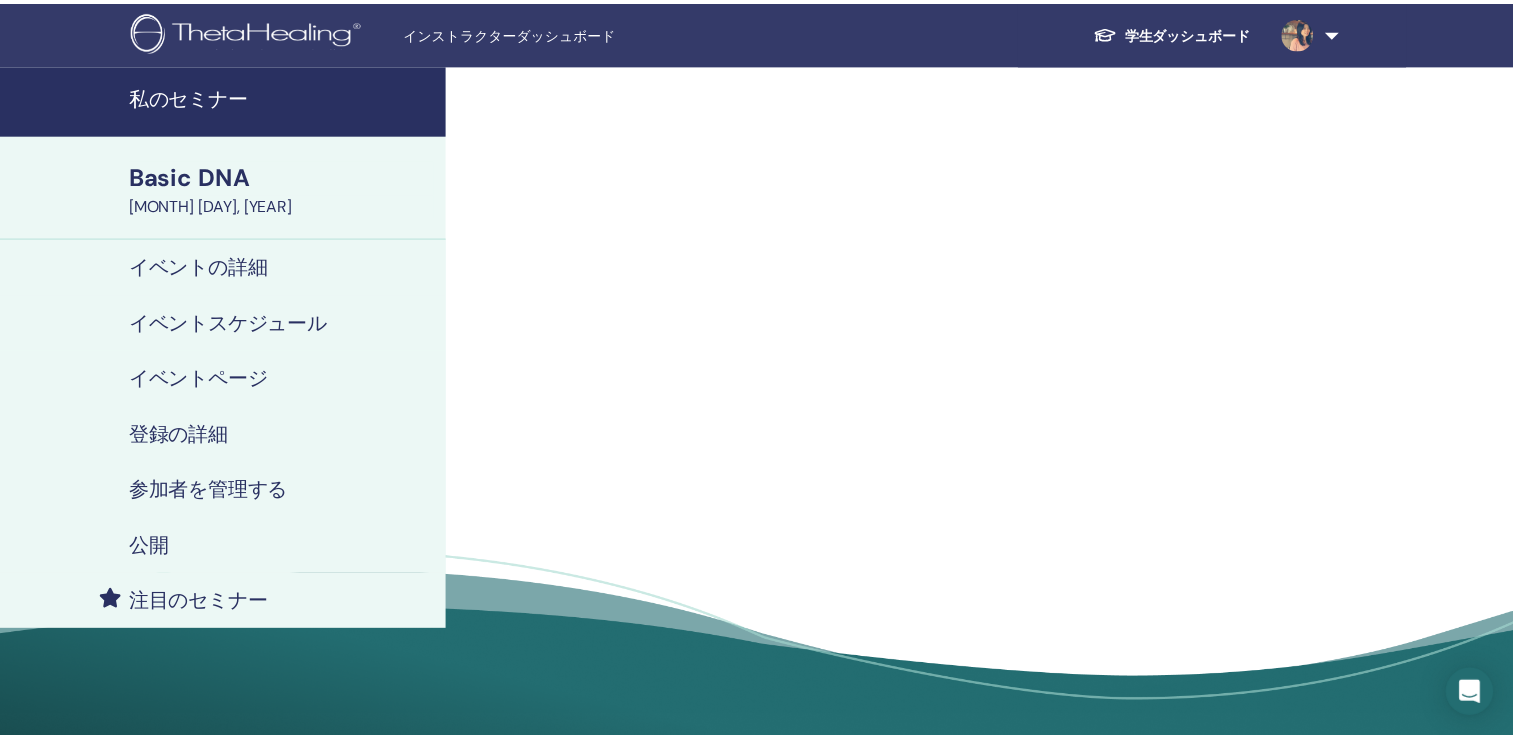 scroll, scrollTop: 0, scrollLeft: 0, axis: both 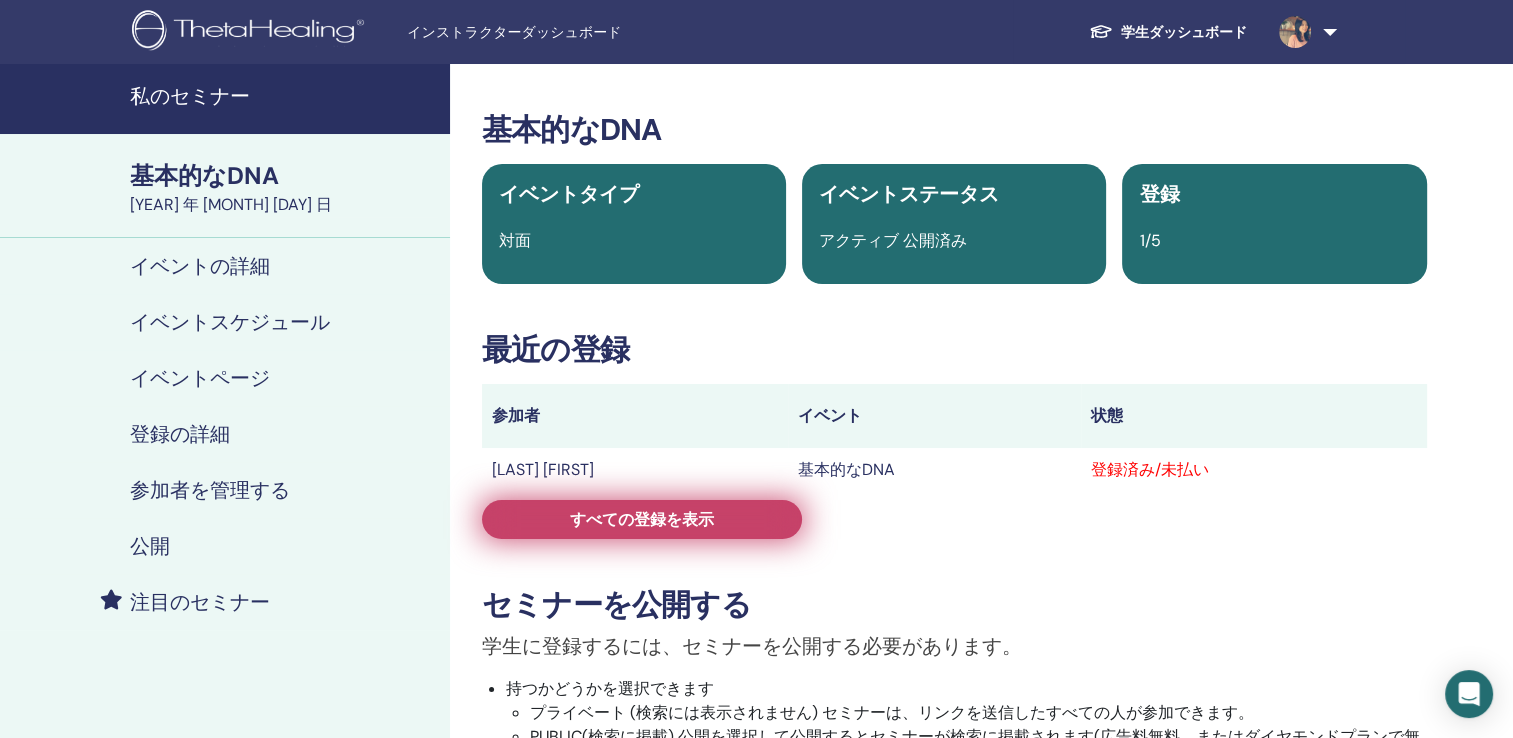click on "すべての登録を表示" at bounding box center [642, 519] 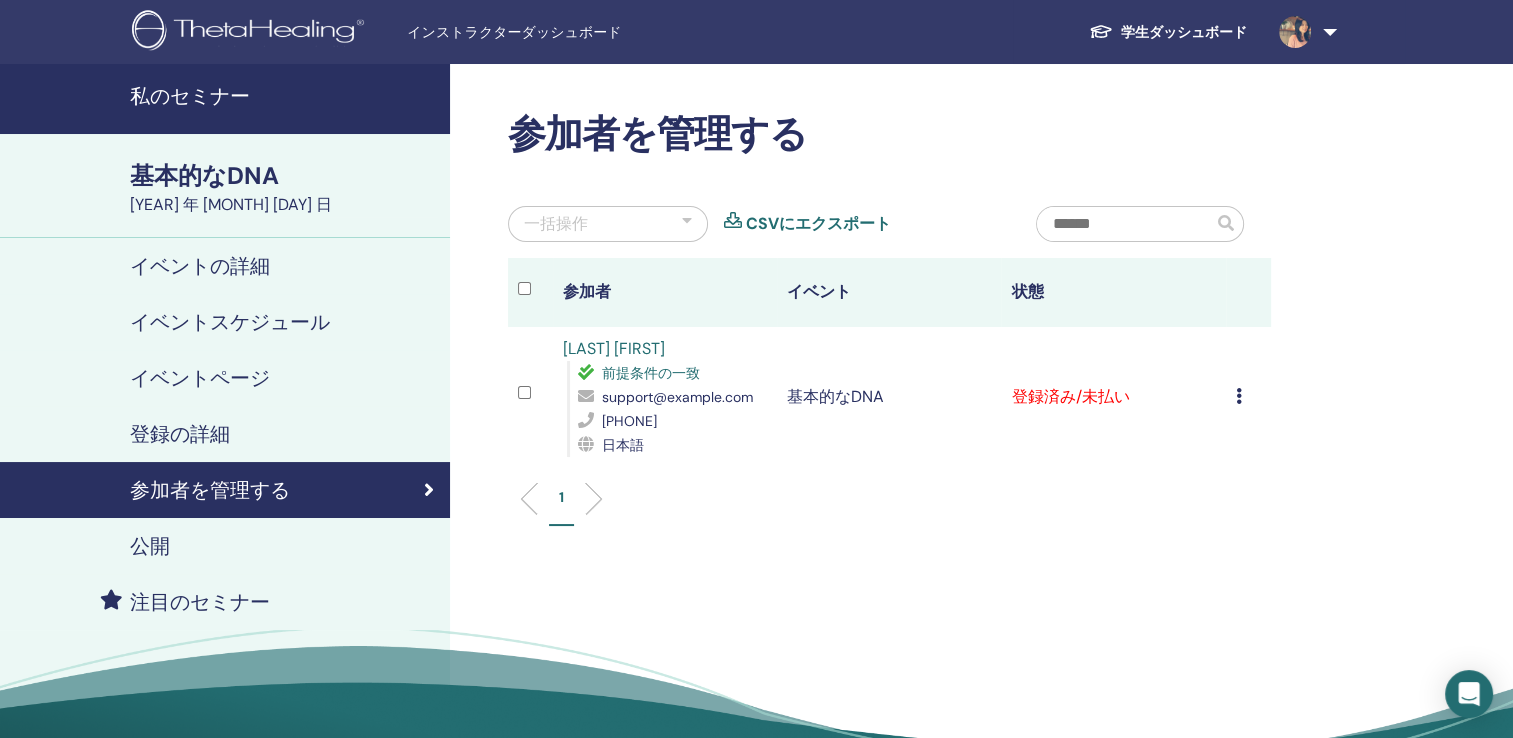 click at bounding box center (1239, 396) 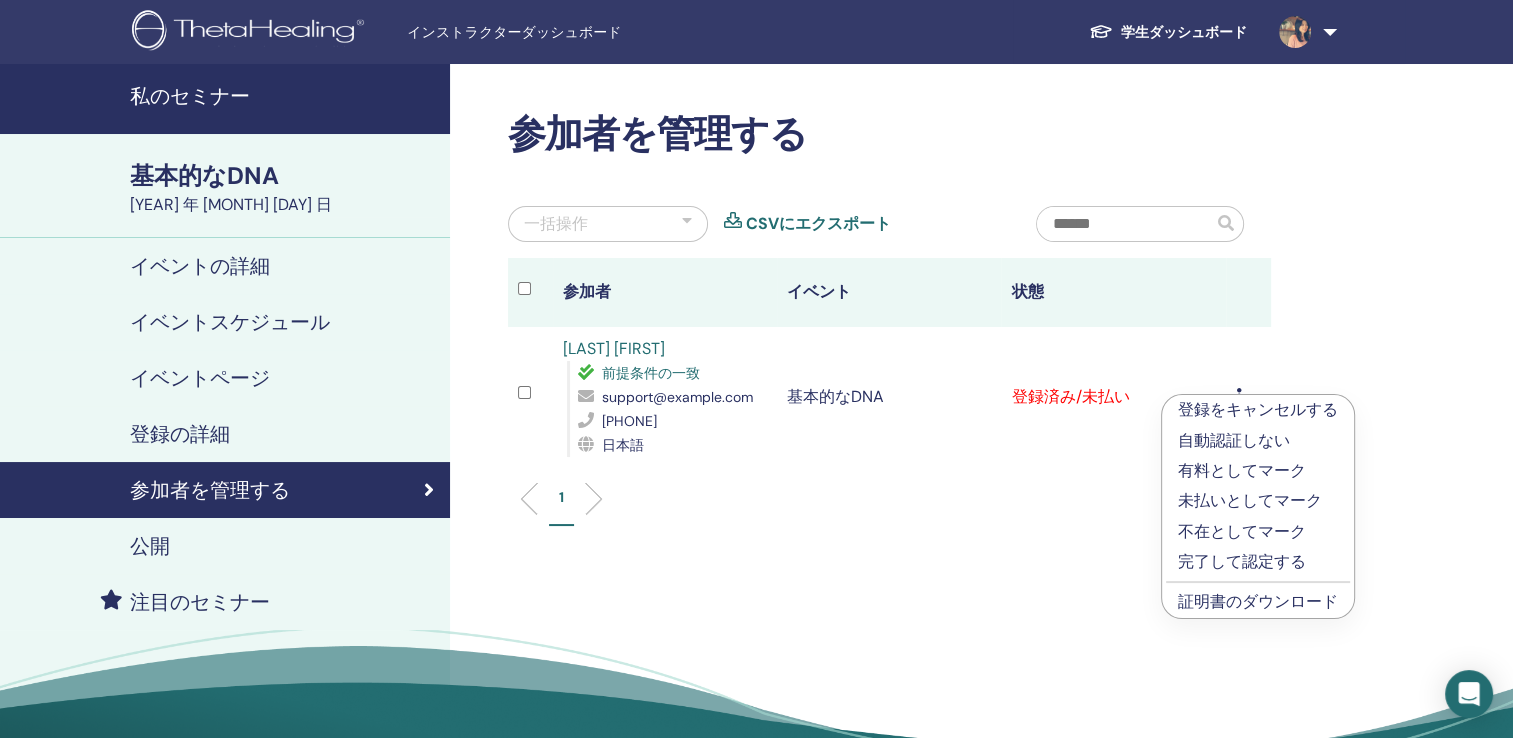 click on "証明書のダウンロード" at bounding box center [1258, 601] 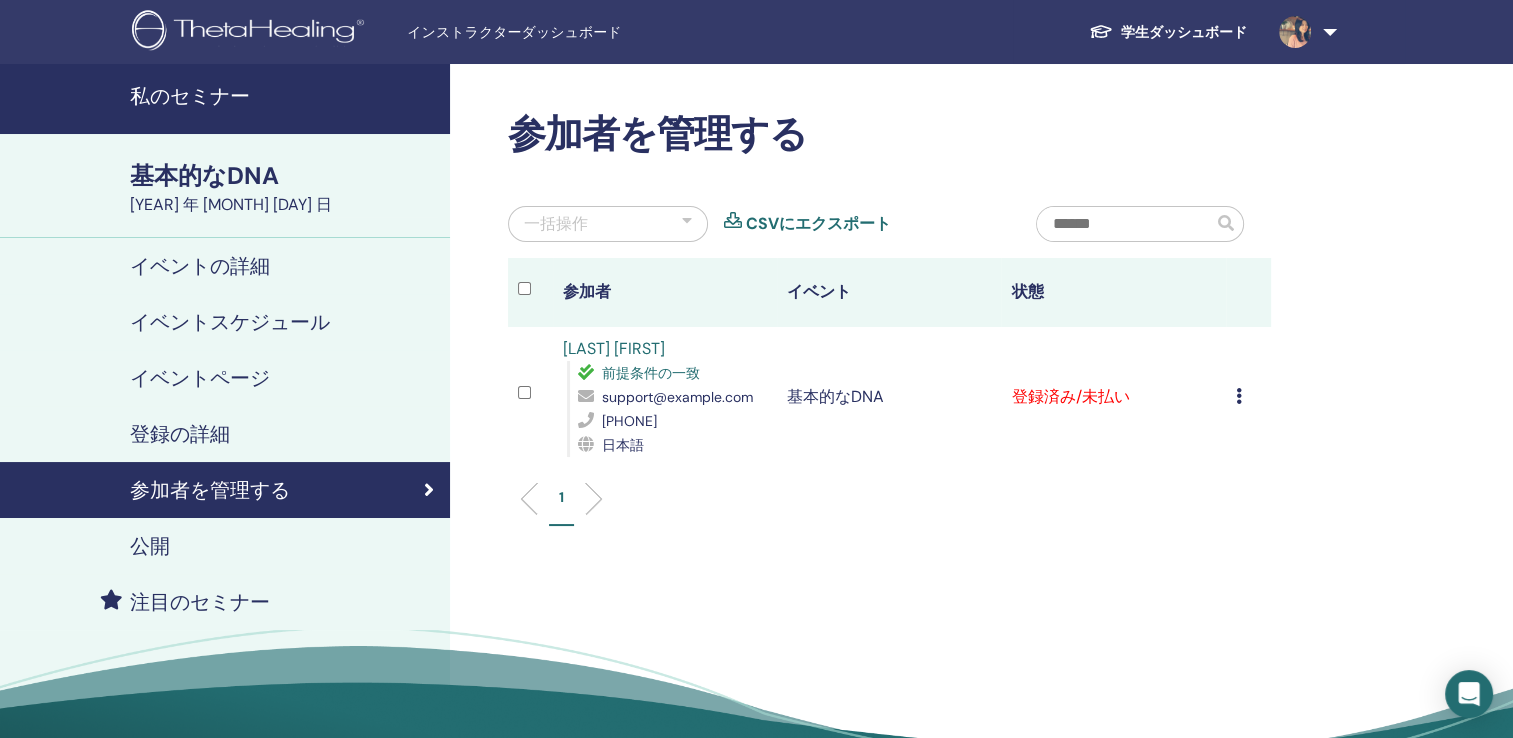 click on "私のセミナー" at bounding box center [225, 99] 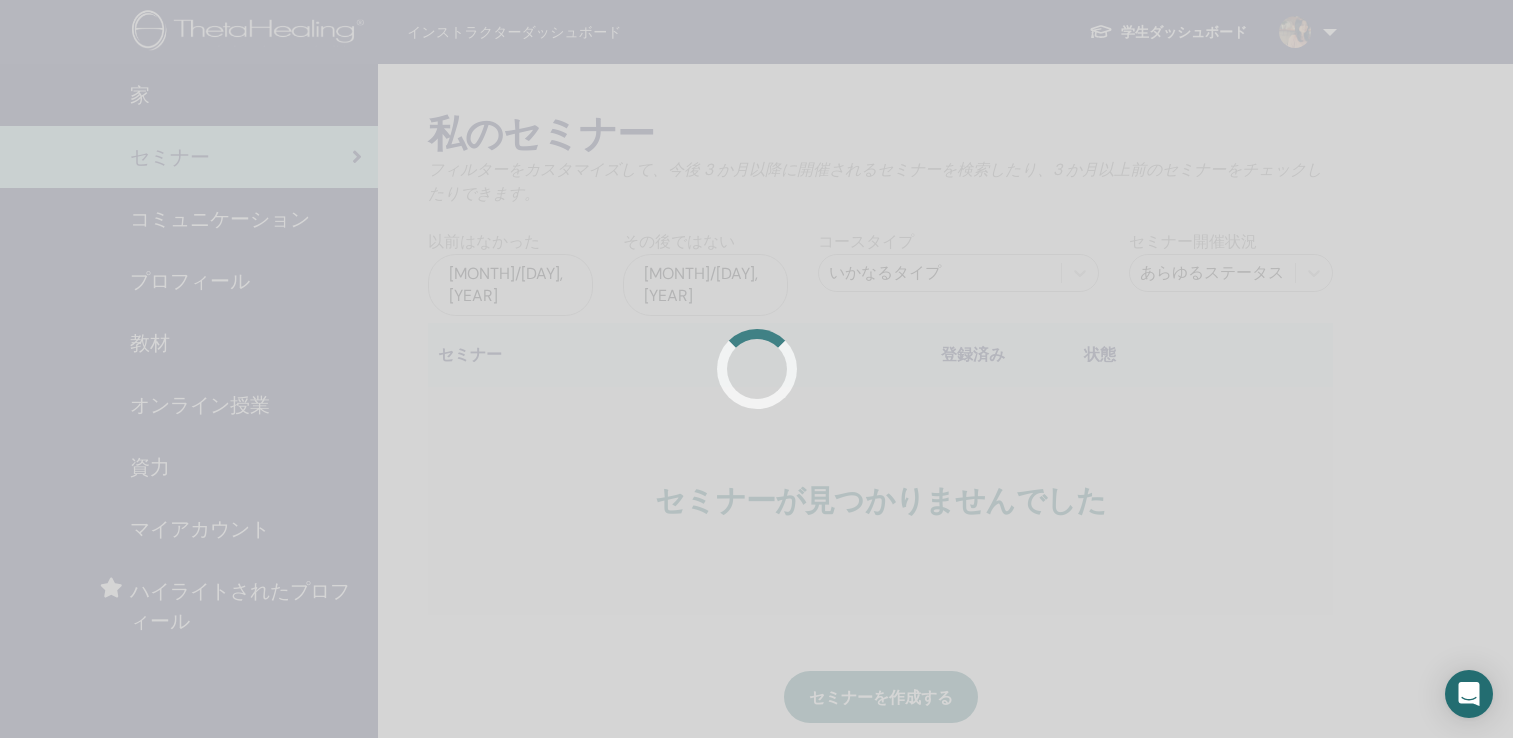 scroll, scrollTop: 0, scrollLeft: 0, axis: both 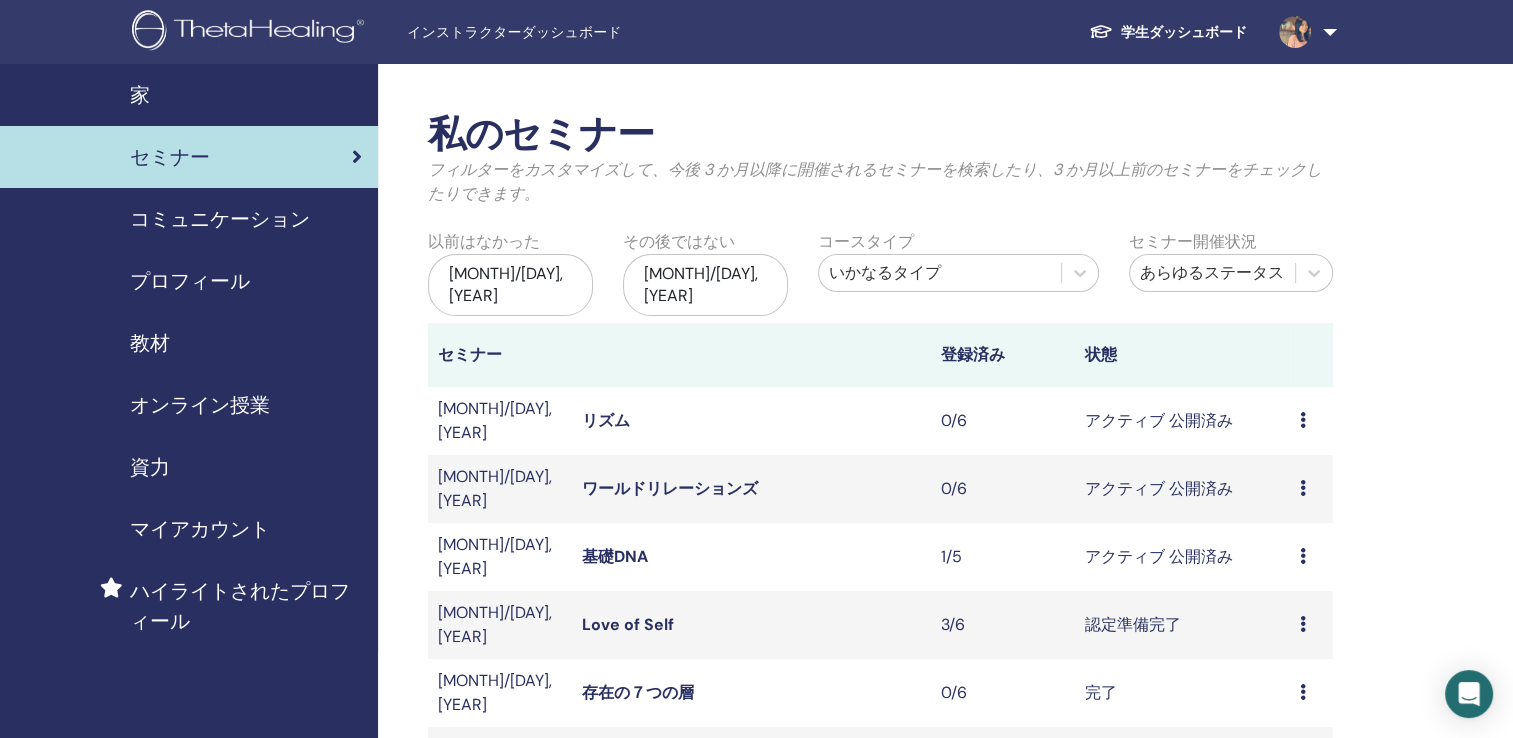 click on "認定準備完了" at bounding box center [1181, 625] 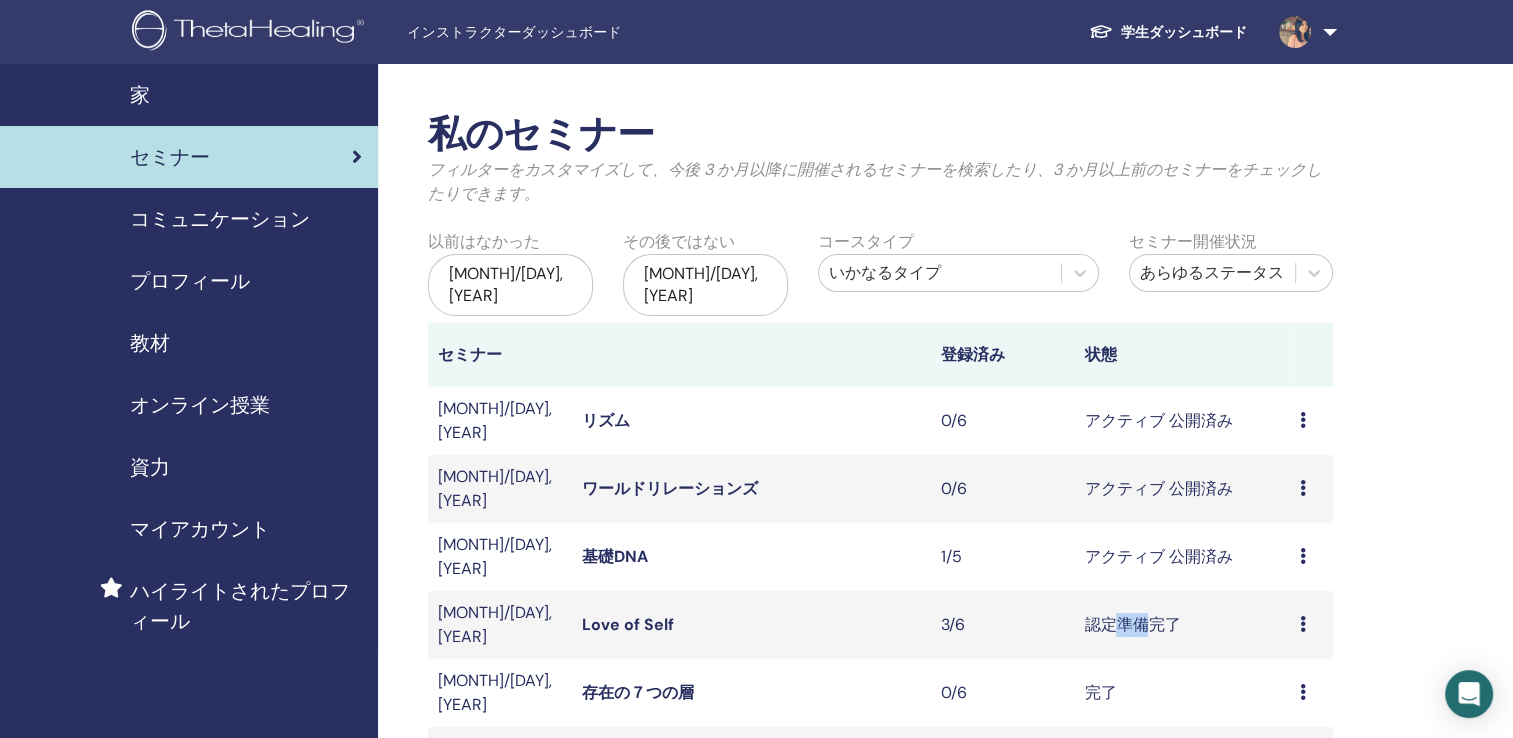 click on "認定準備完了" at bounding box center (1181, 625) 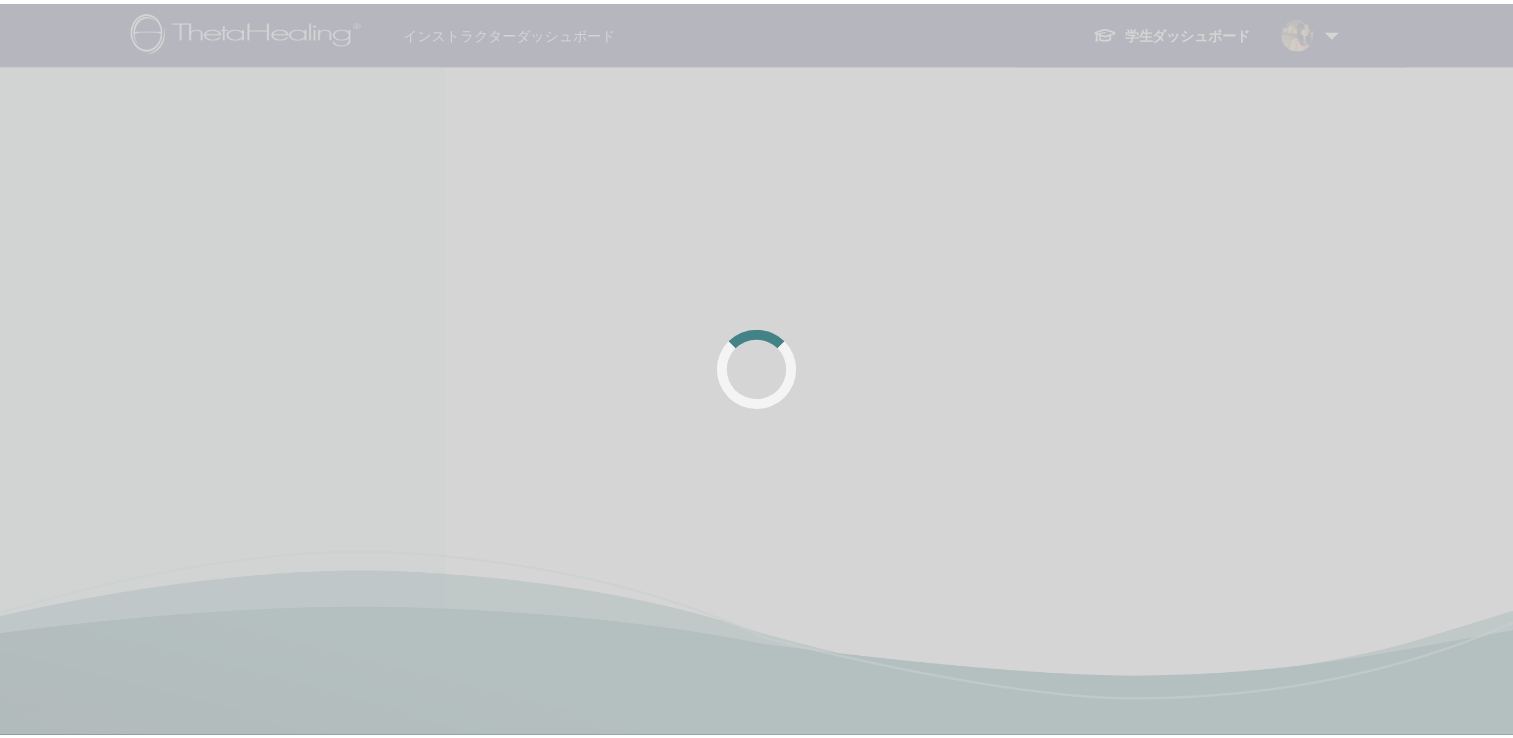 scroll, scrollTop: 0, scrollLeft: 0, axis: both 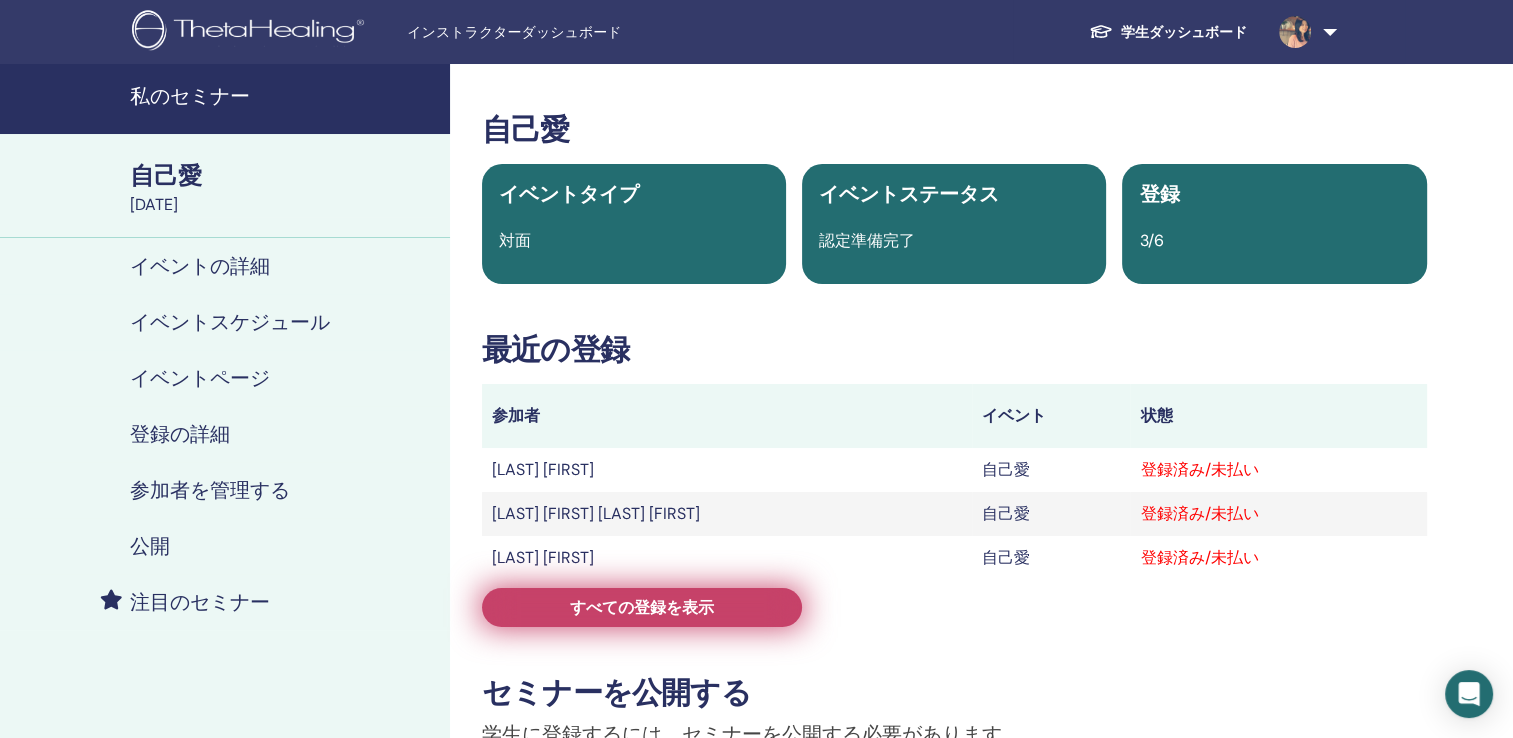 drag, startPoint x: 0, startPoint y: 0, endPoint x: 688, endPoint y: 619, distance: 925.4755 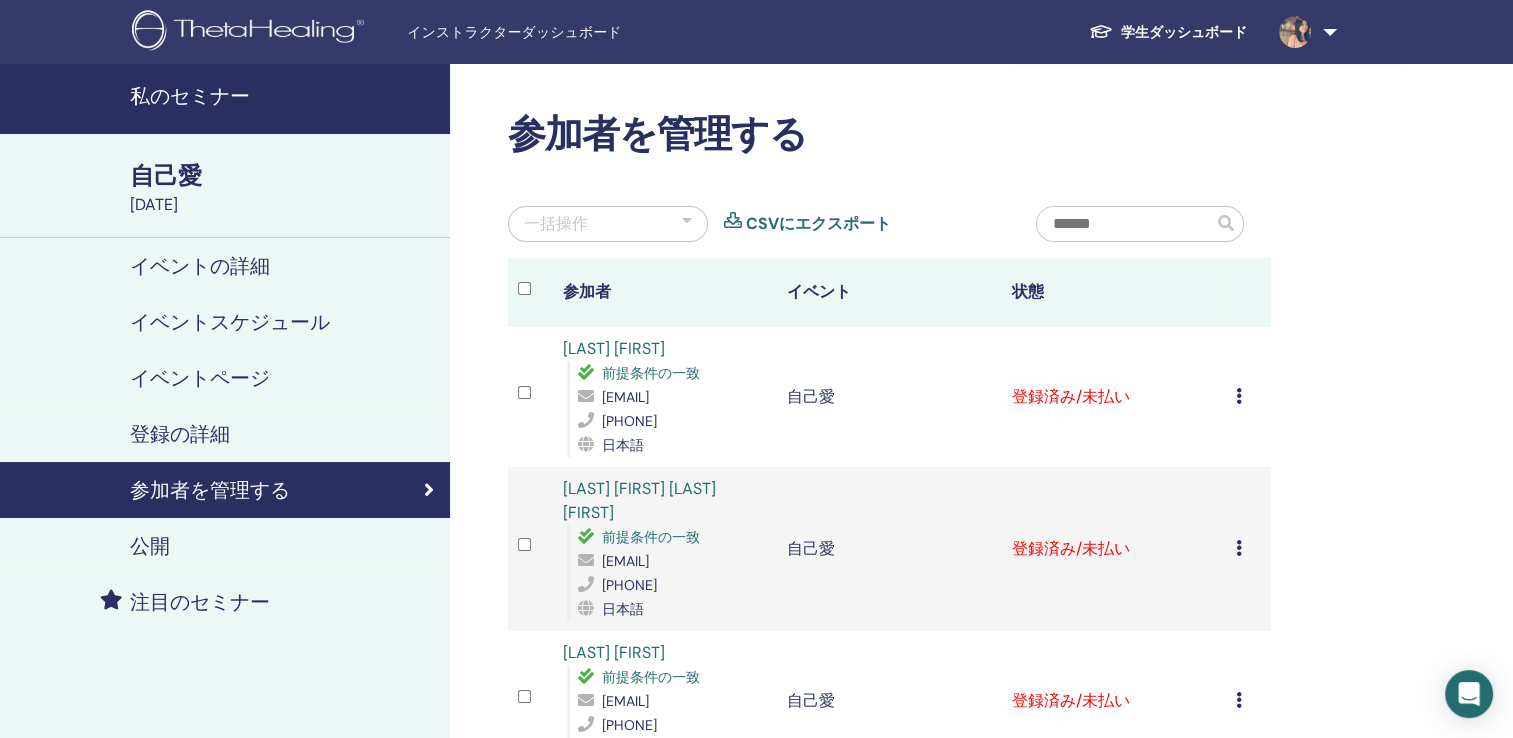 click at bounding box center [1239, 396] 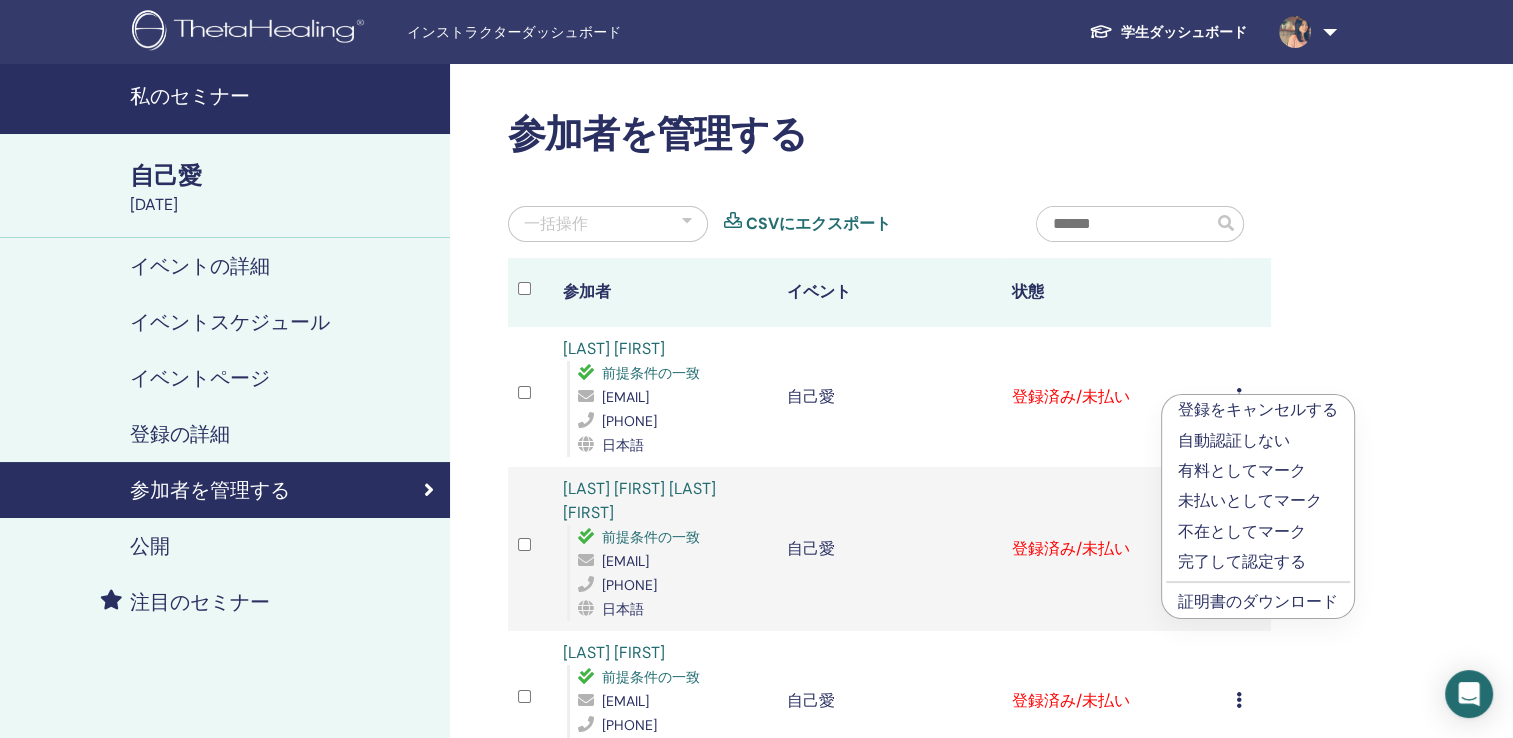 click on "完了して認定する" at bounding box center [1258, 562] 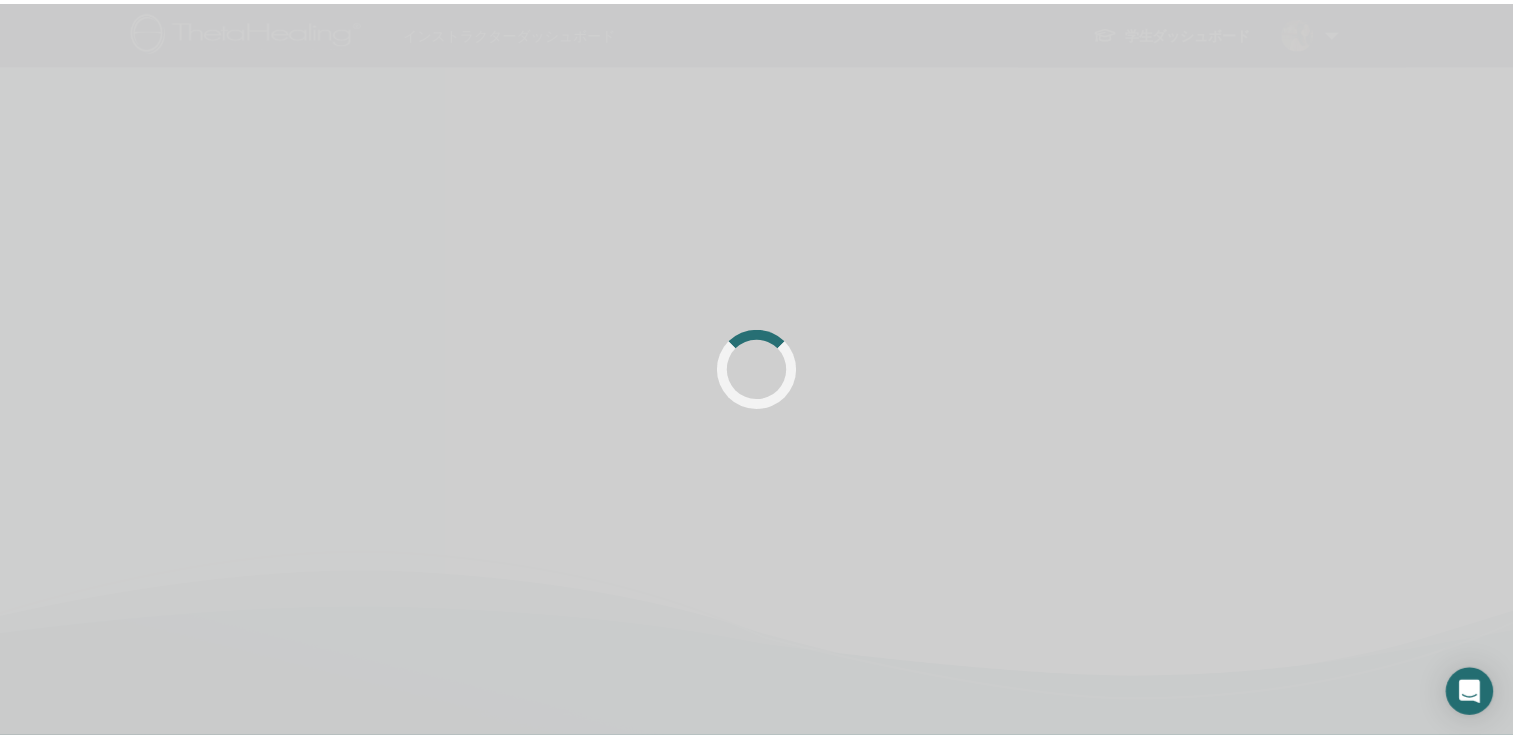 scroll, scrollTop: 0, scrollLeft: 0, axis: both 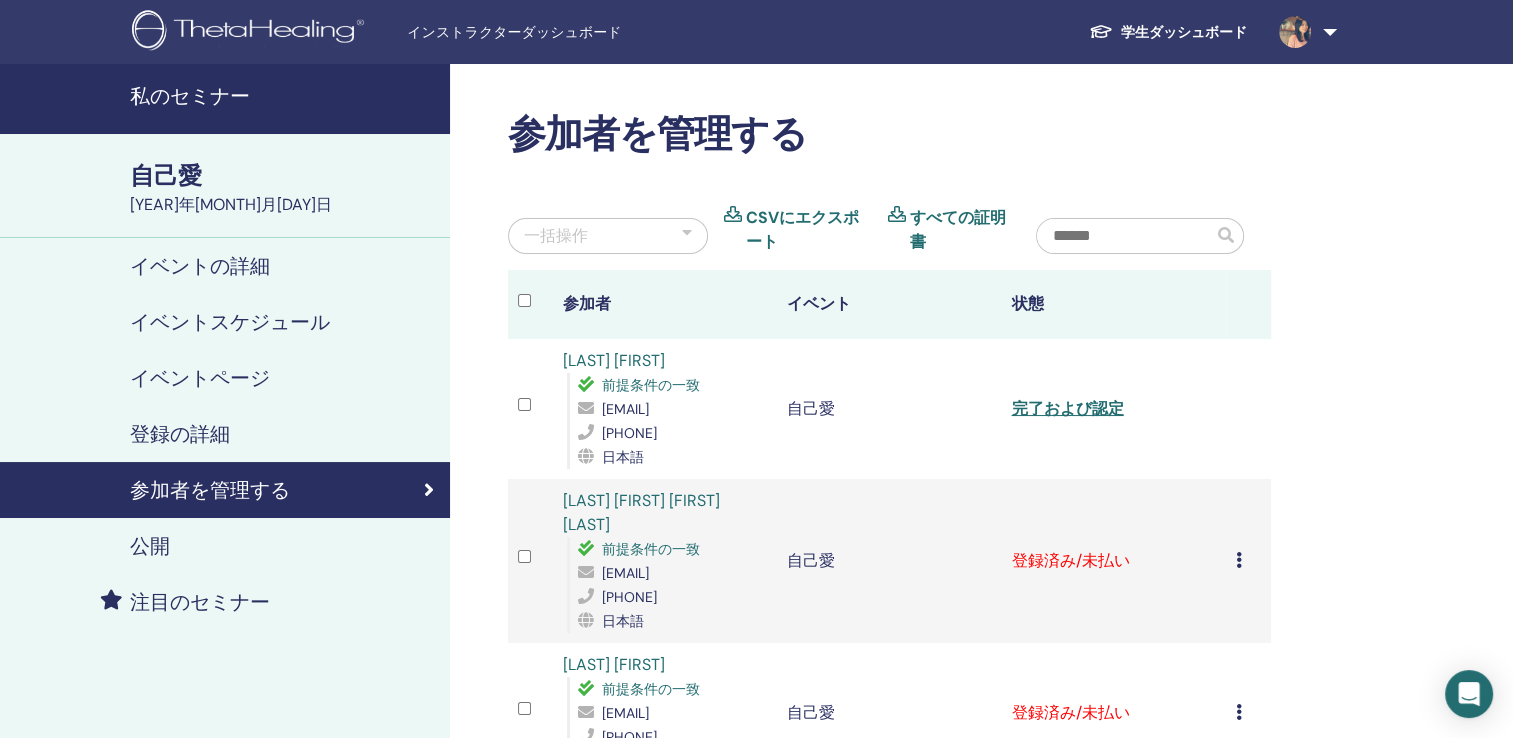 click on "[LAST] [FIRST] [EMAIL] [PHONE] 日本語" at bounding box center (665, 409) 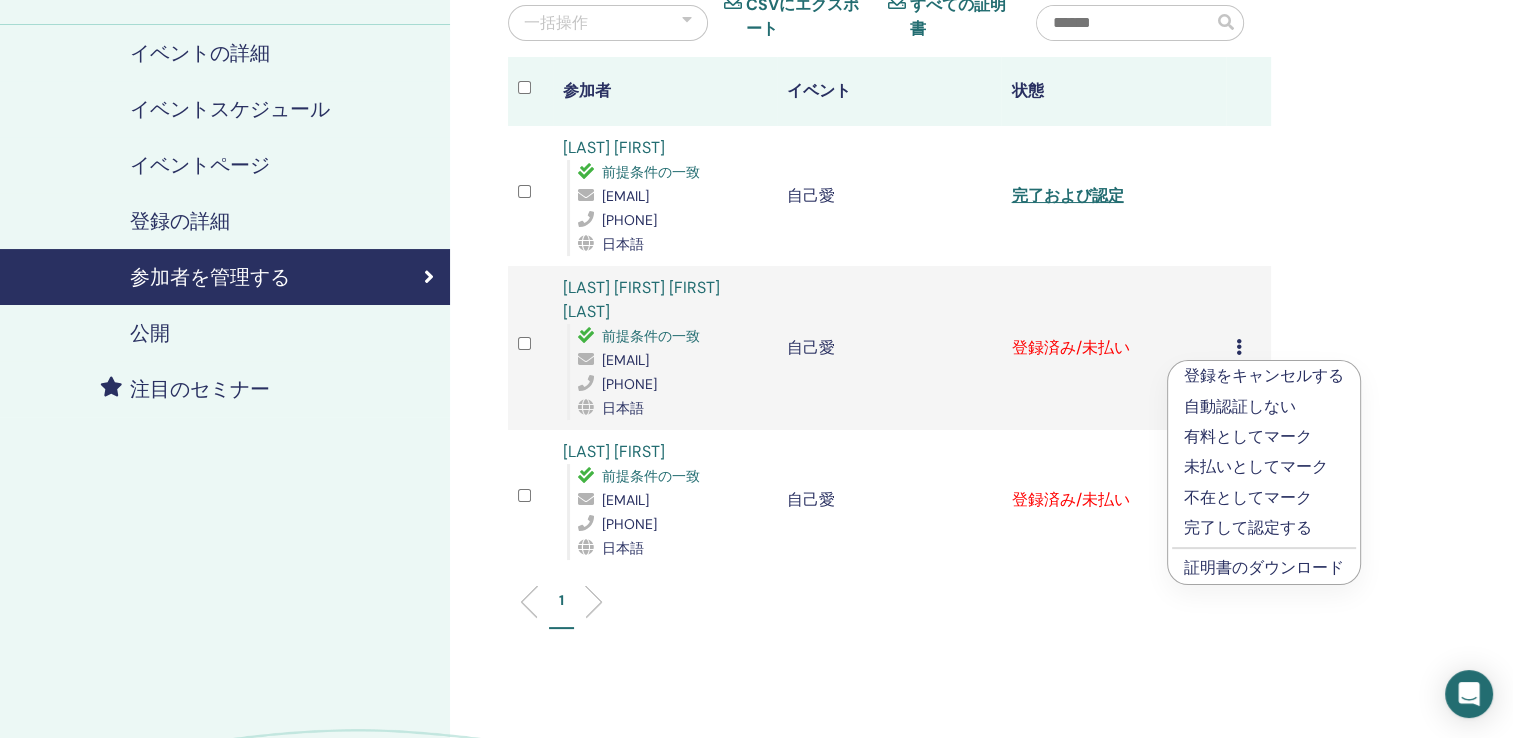 scroll, scrollTop: 300, scrollLeft: 0, axis: vertical 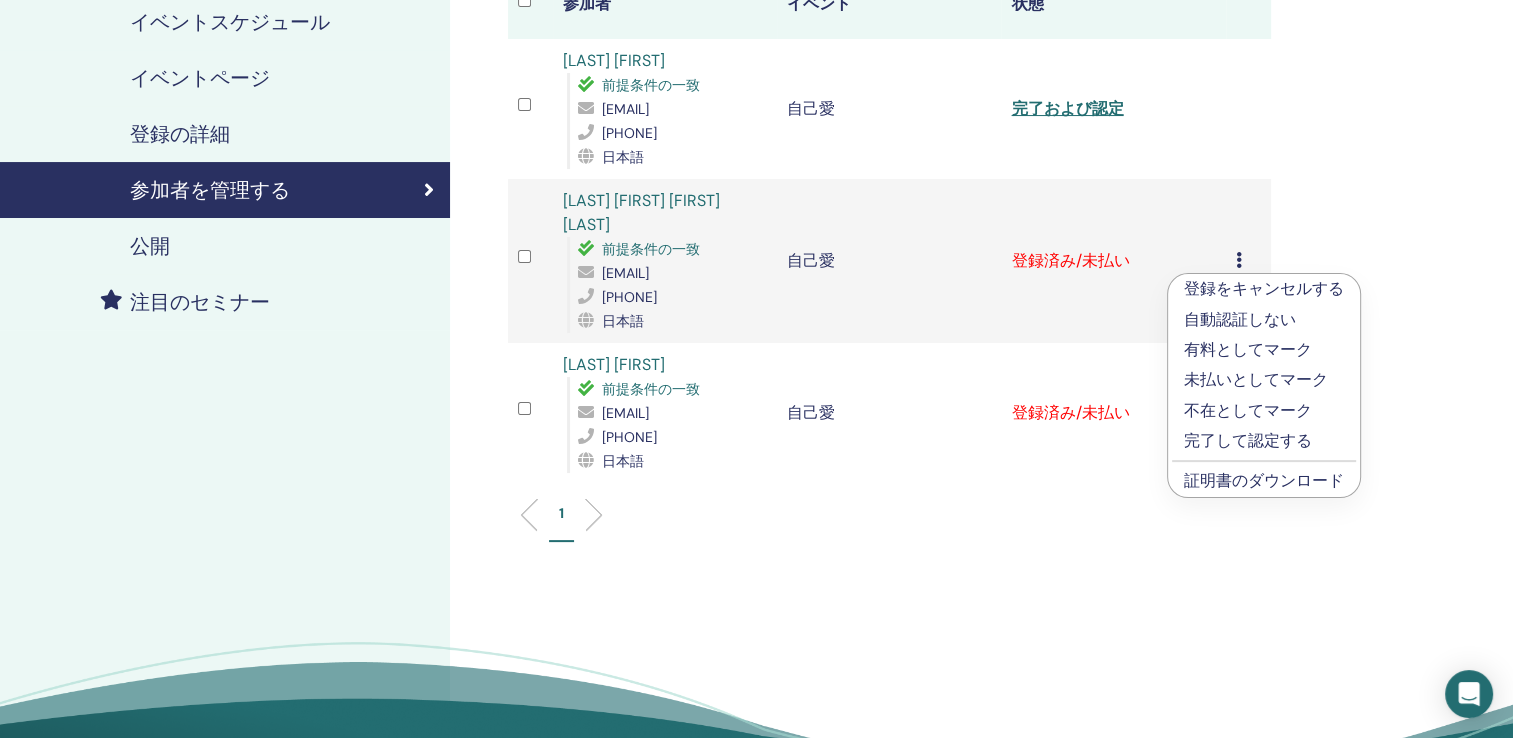 click on "完了して認定する" at bounding box center [1264, 441] 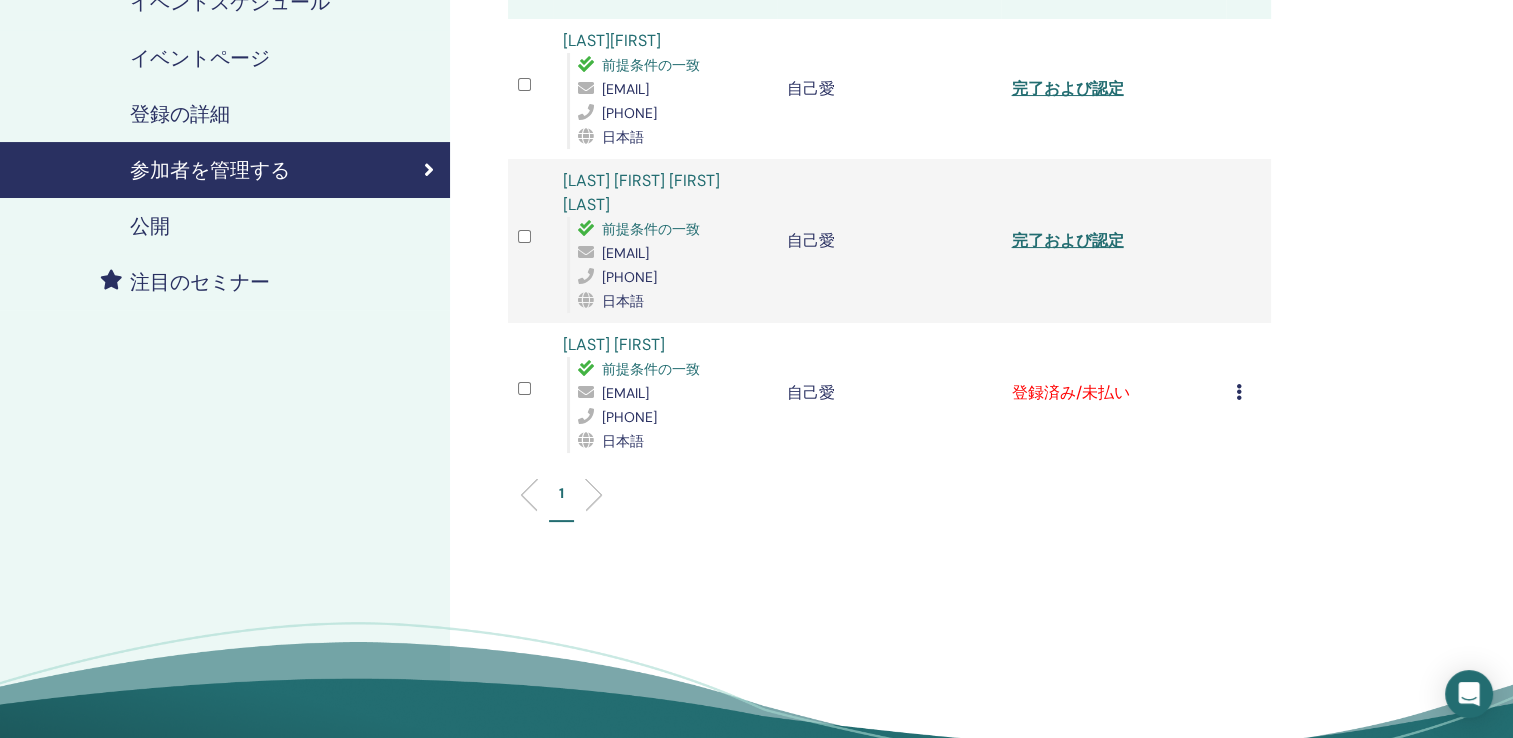 scroll, scrollTop: 400, scrollLeft: 0, axis: vertical 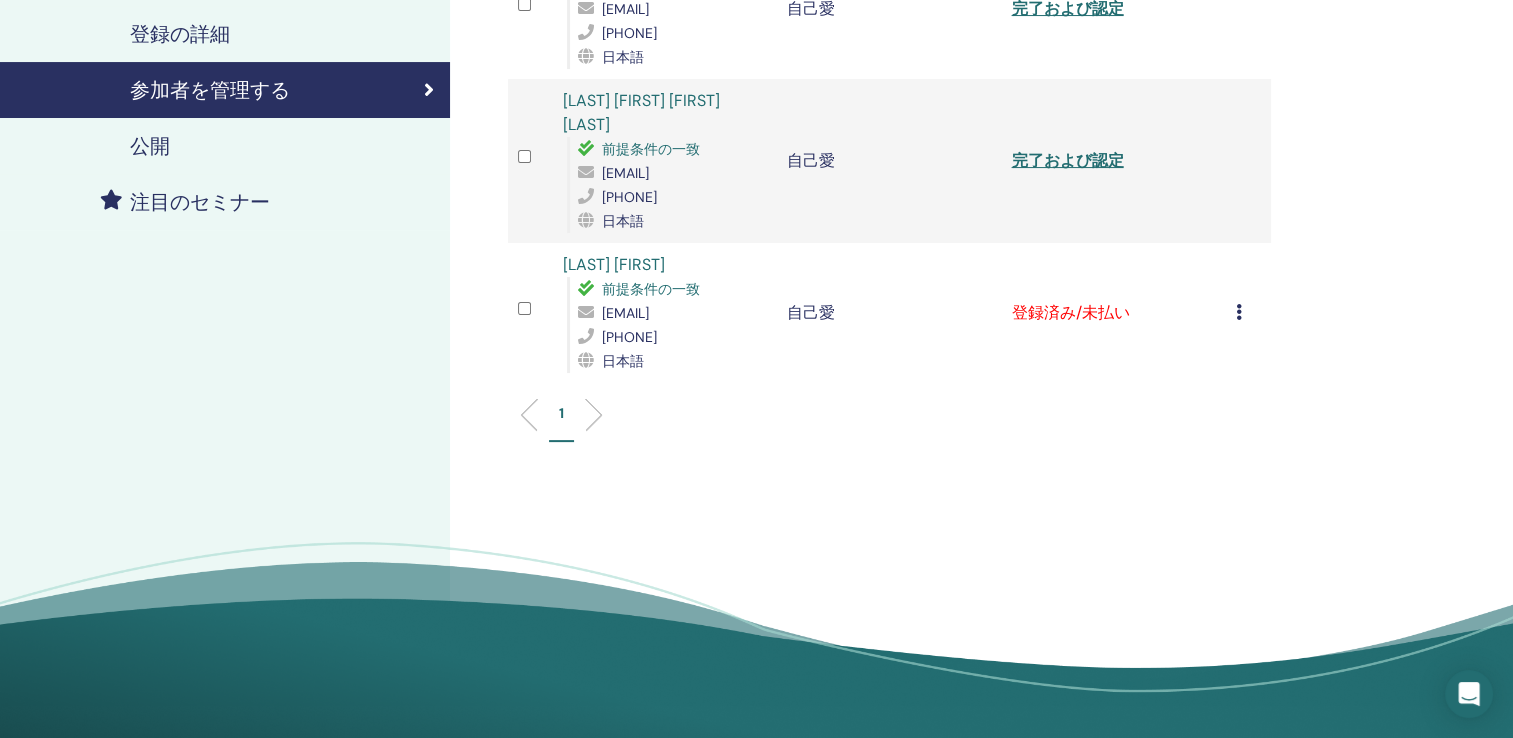 click at bounding box center [1239, 312] 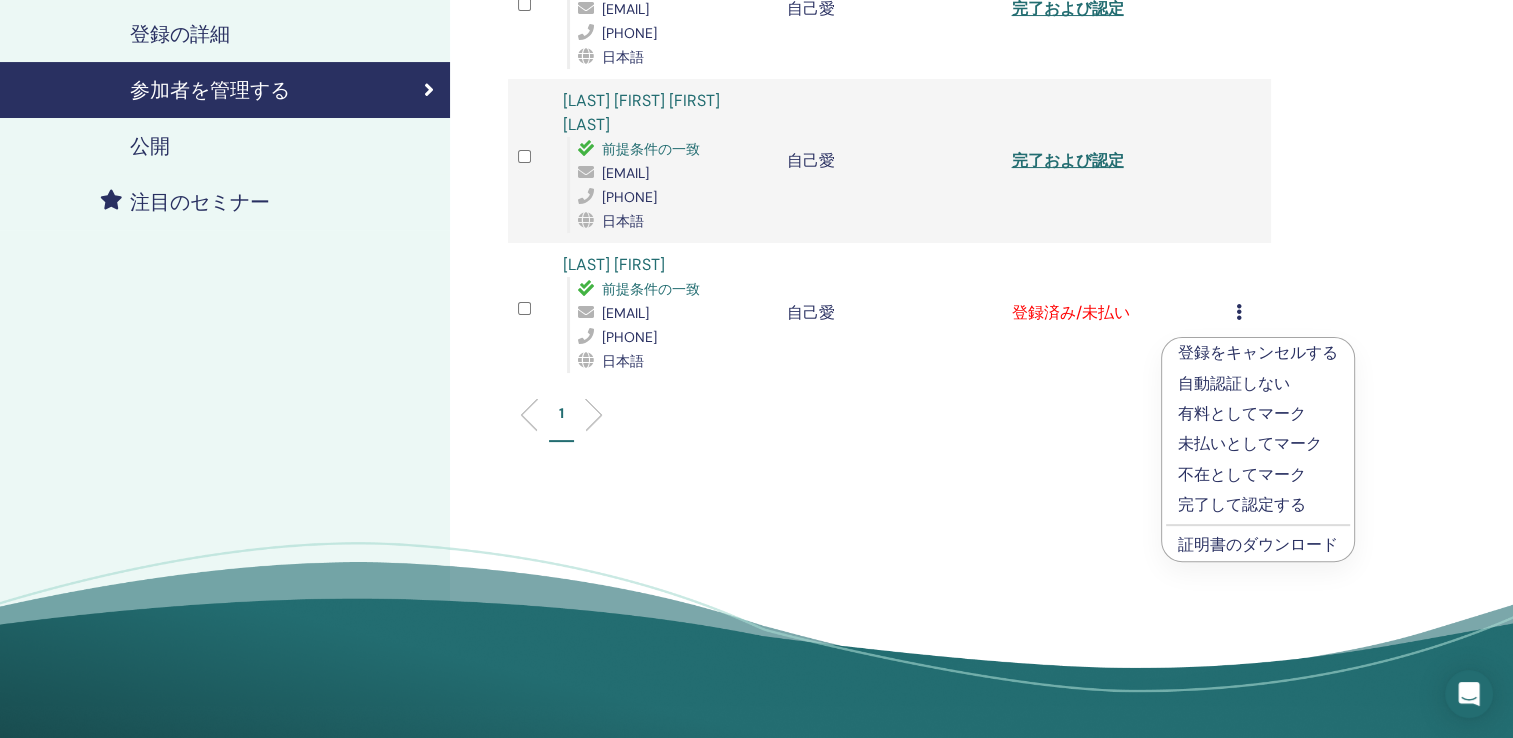 click on "完了して認定する" at bounding box center (1258, 505) 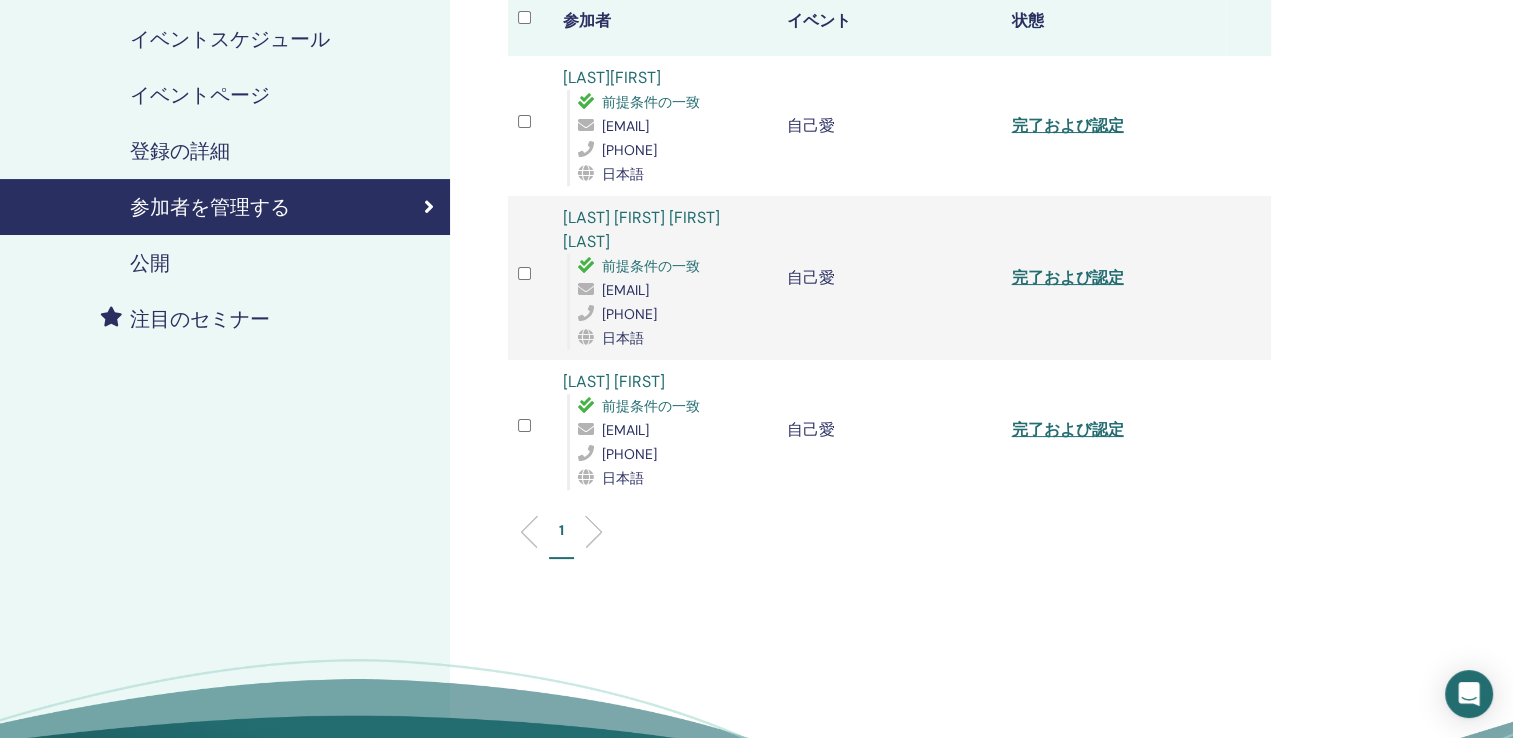 scroll, scrollTop: 0, scrollLeft: 0, axis: both 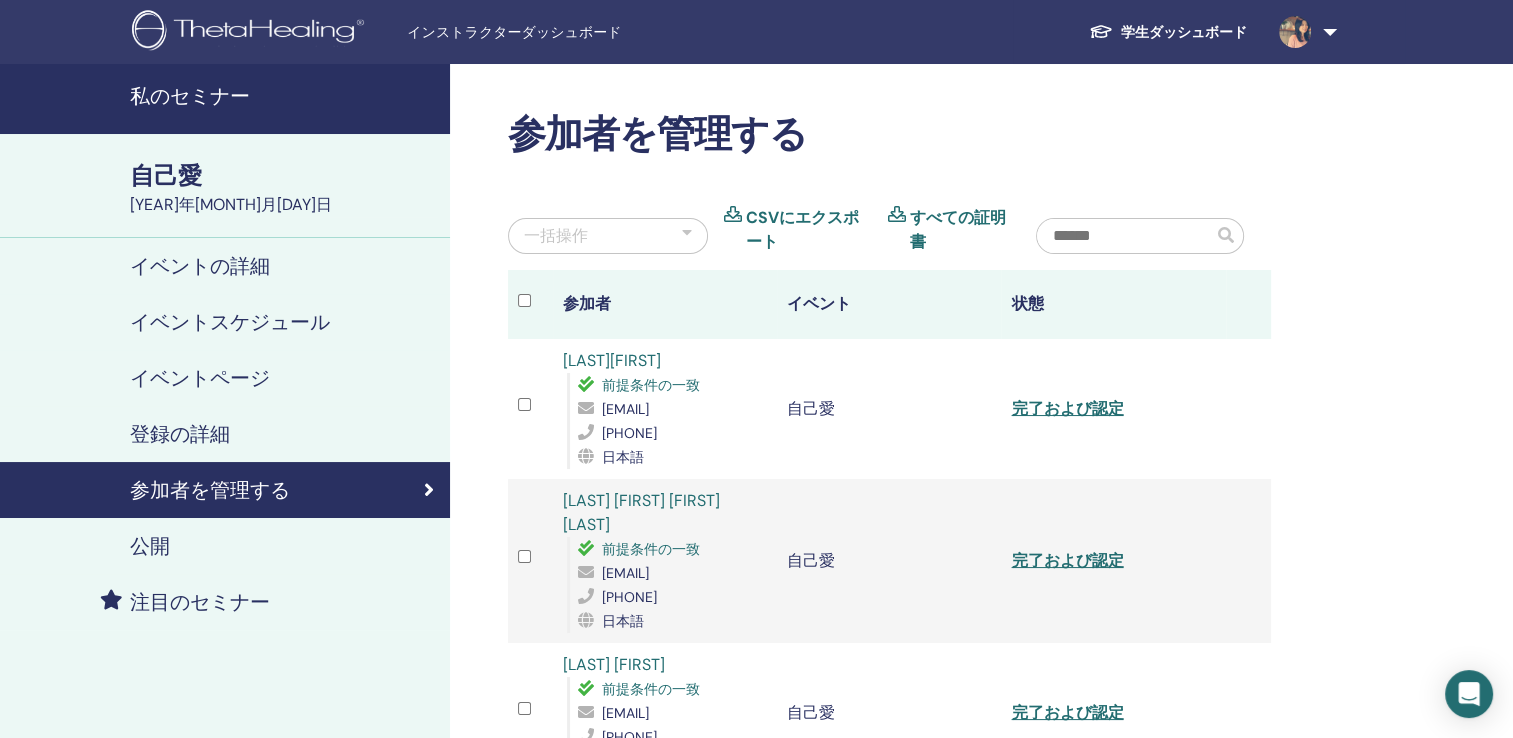 click on "私のセミナー" at bounding box center (284, 96) 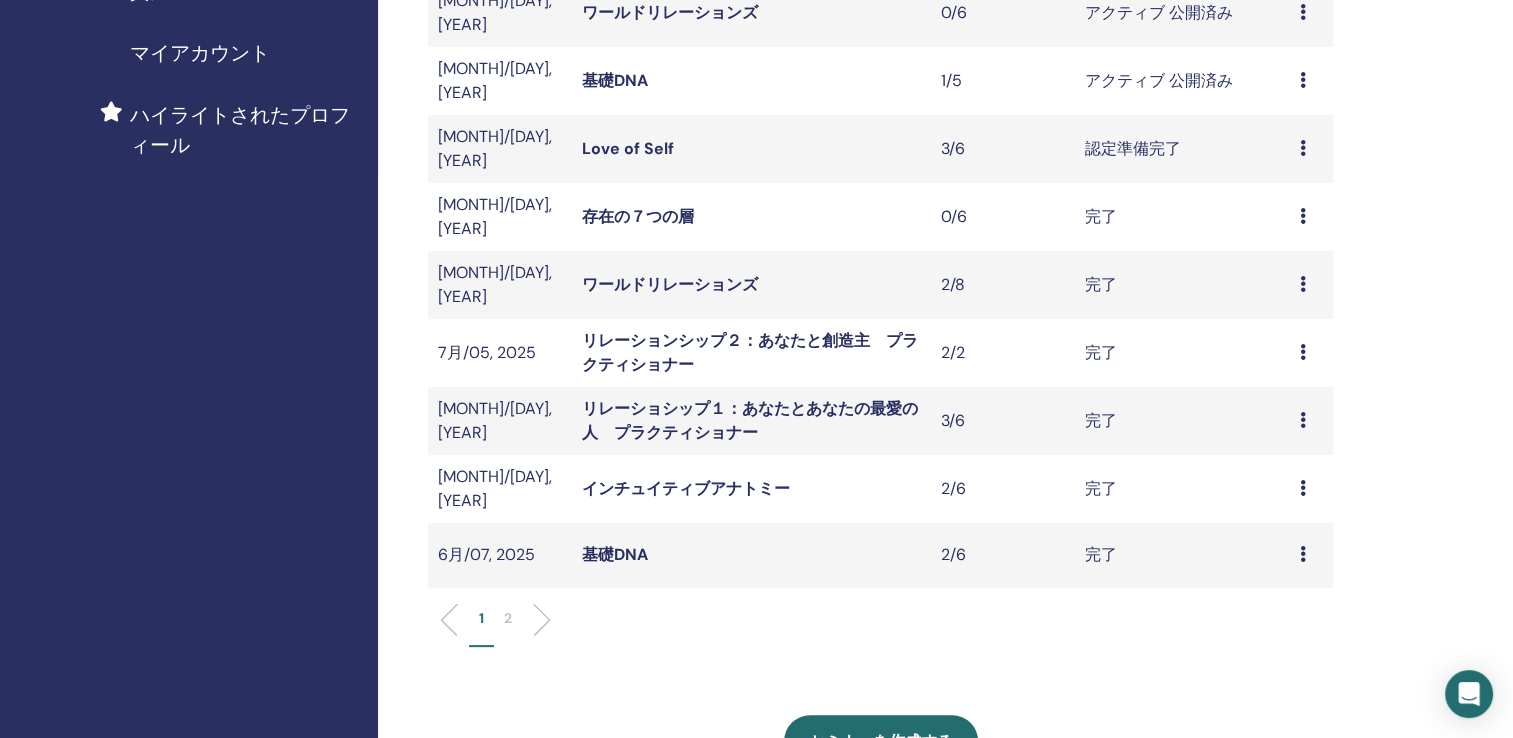 scroll, scrollTop: 600, scrollLeft: 0, axis: vertical 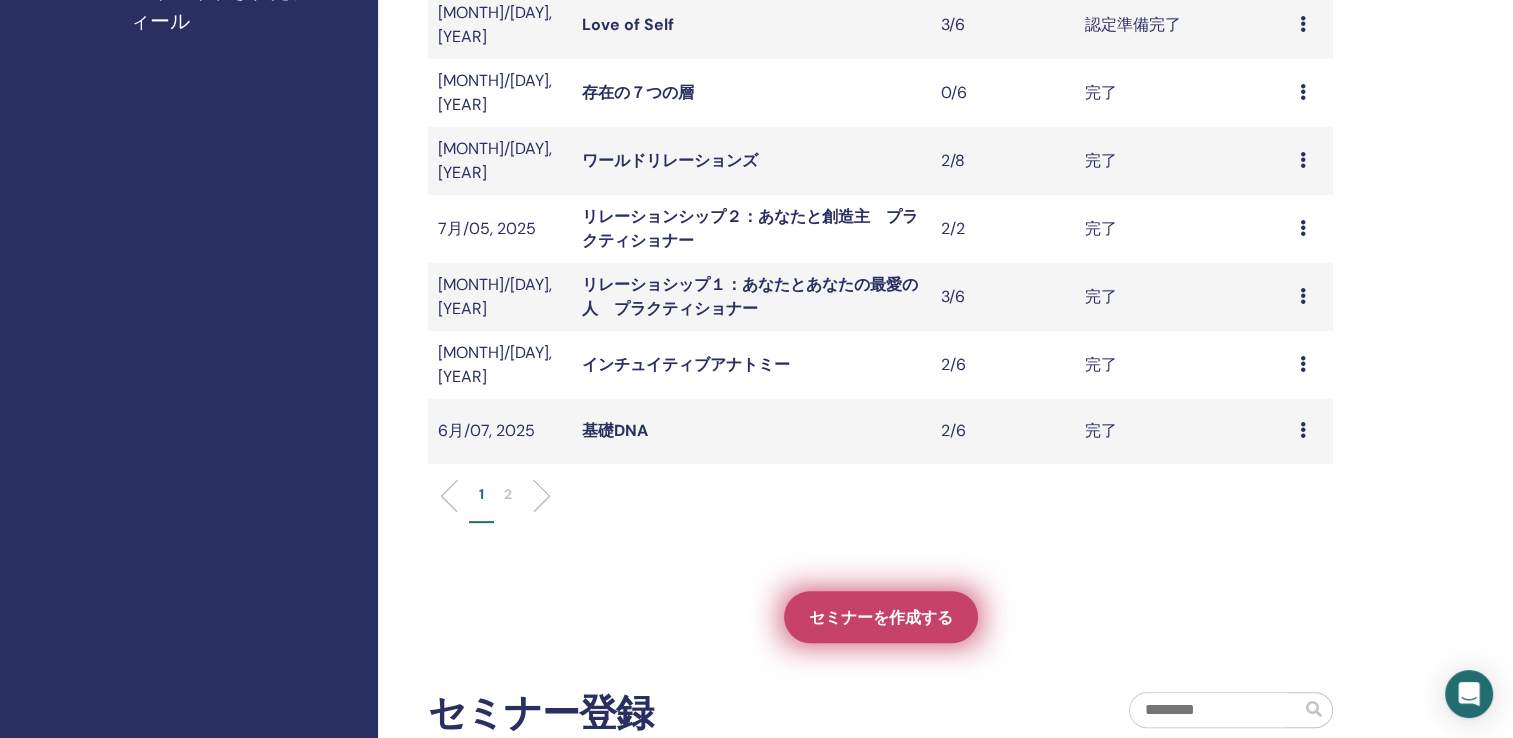 click on "セミナーを作成する" at bounding box center (881, 617) 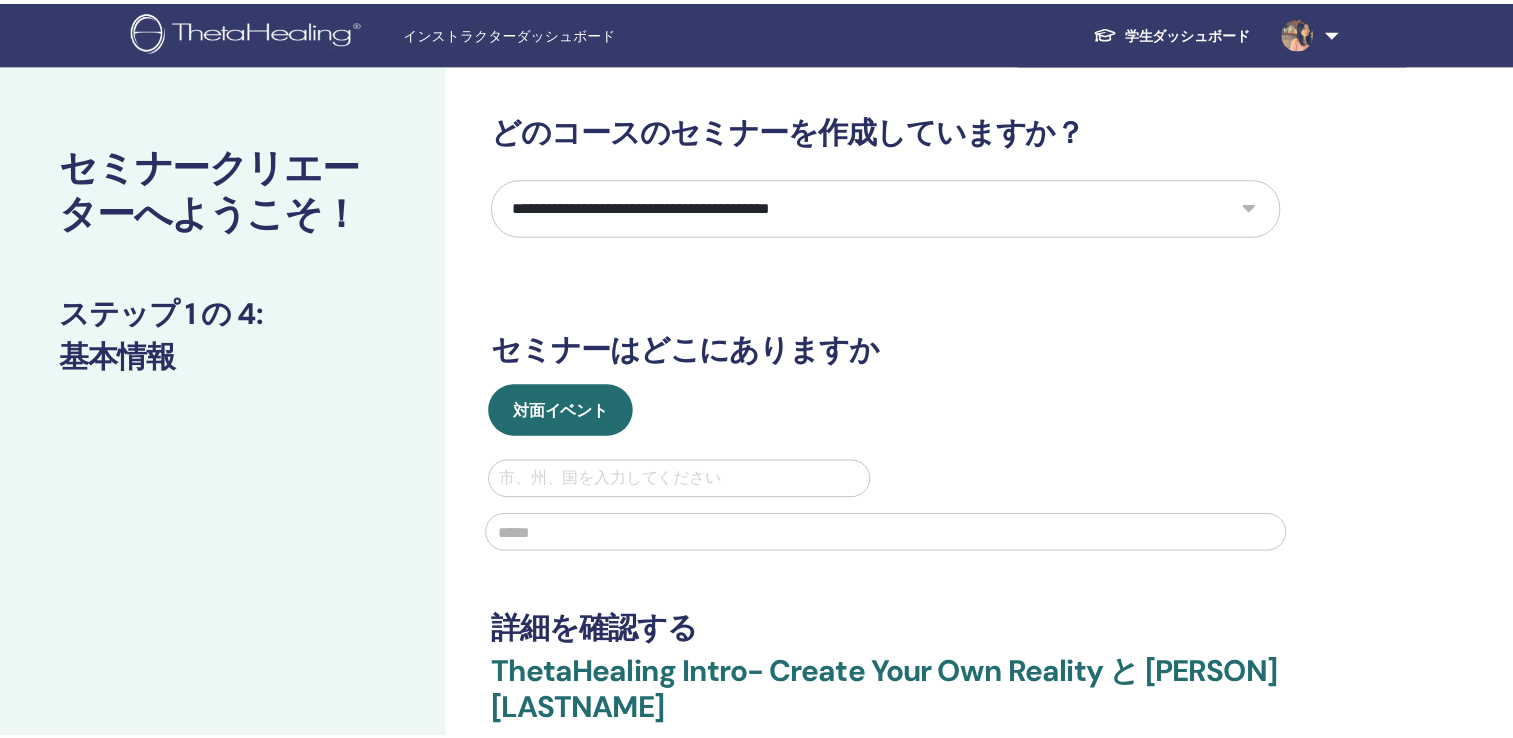 scroll, scrollTop: 0, scrollLeft: 0, axis: both 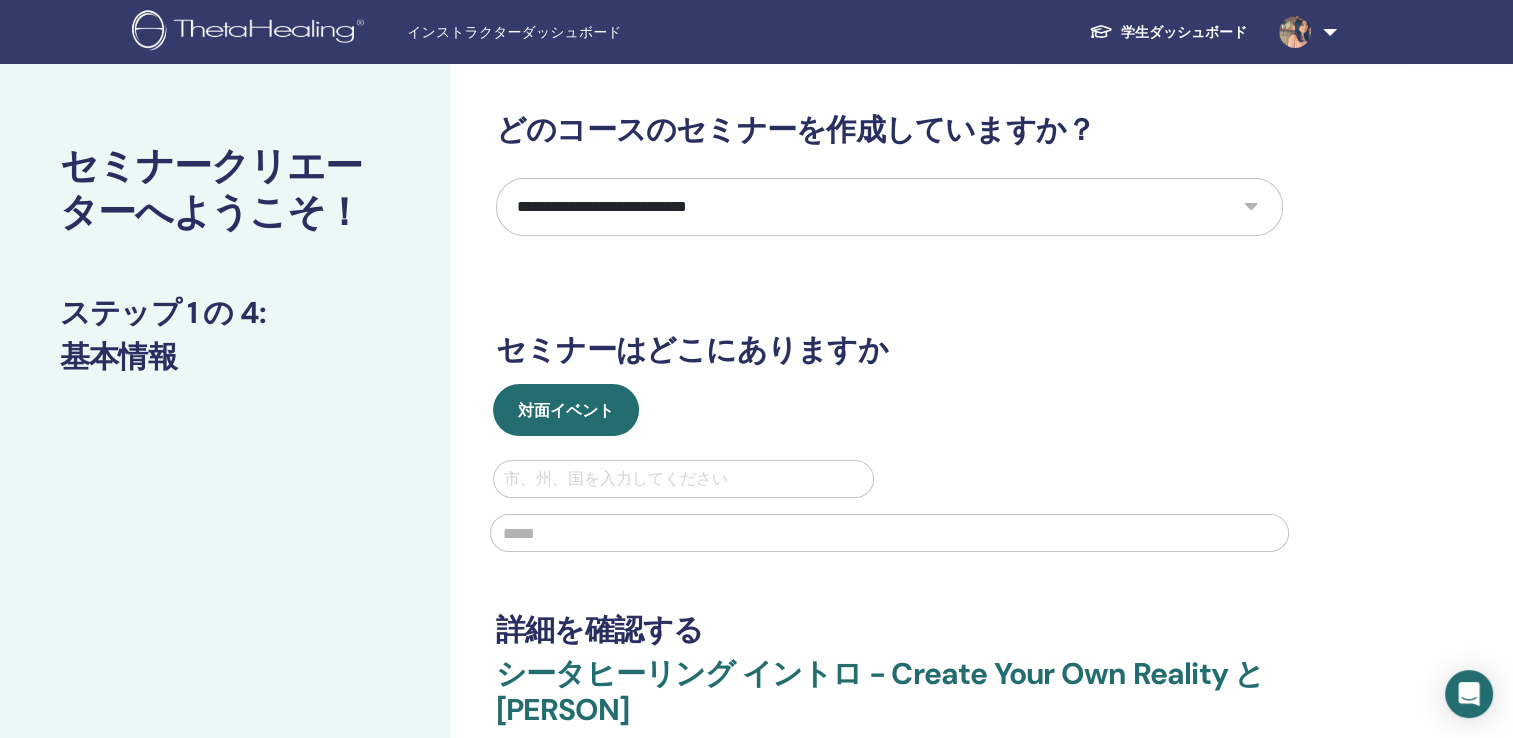 click on "**********" at bounding box center (889, 207) 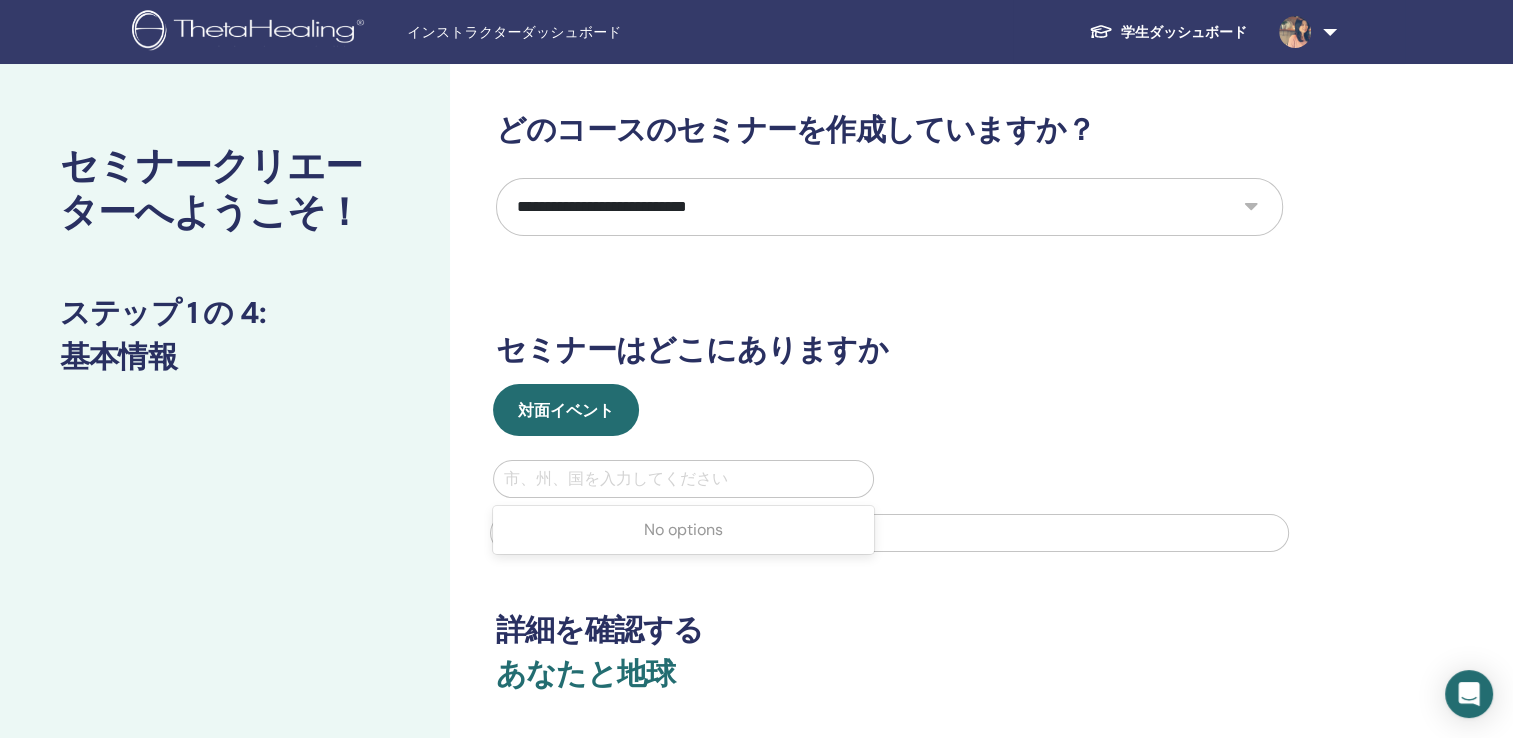 click at bounding box center [683, 479] 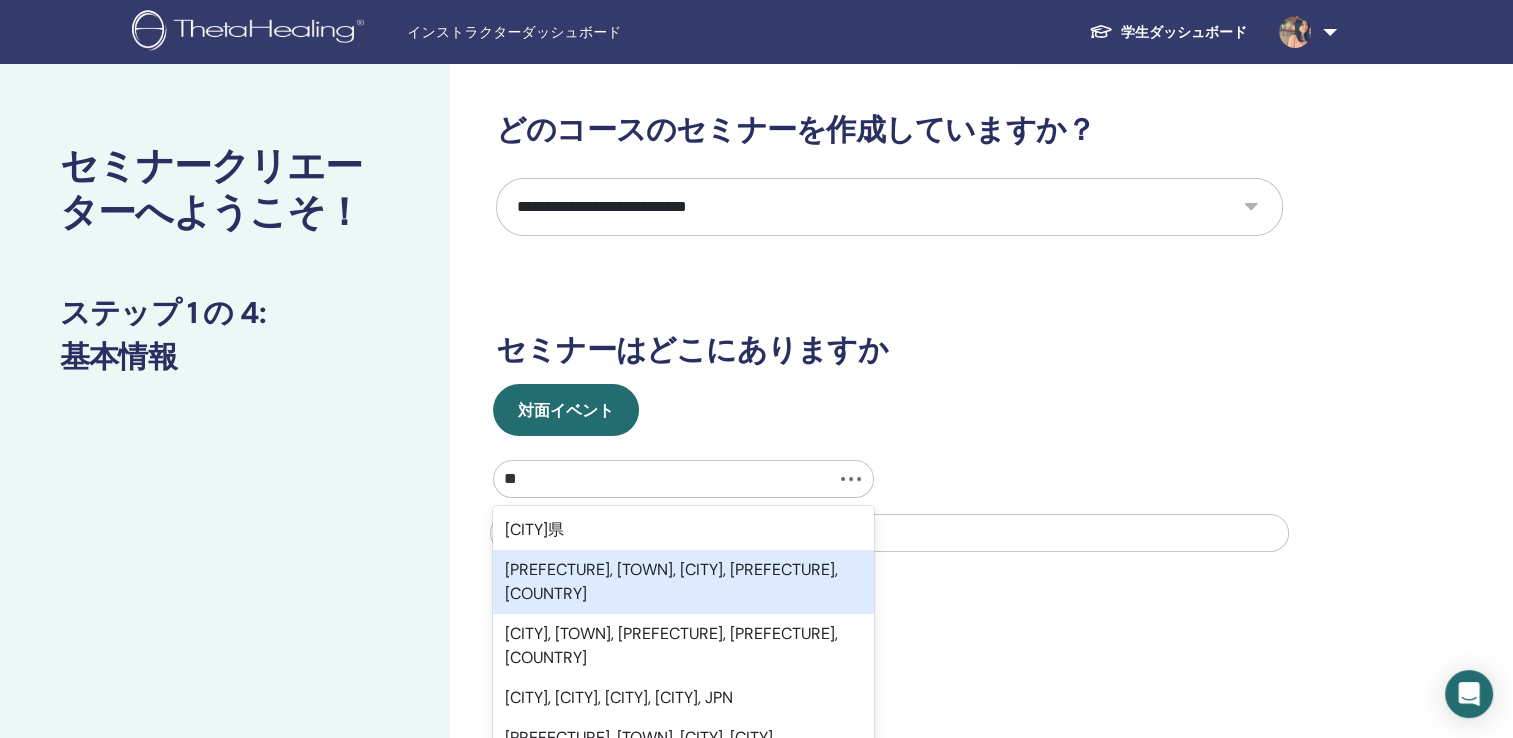 type on "*" 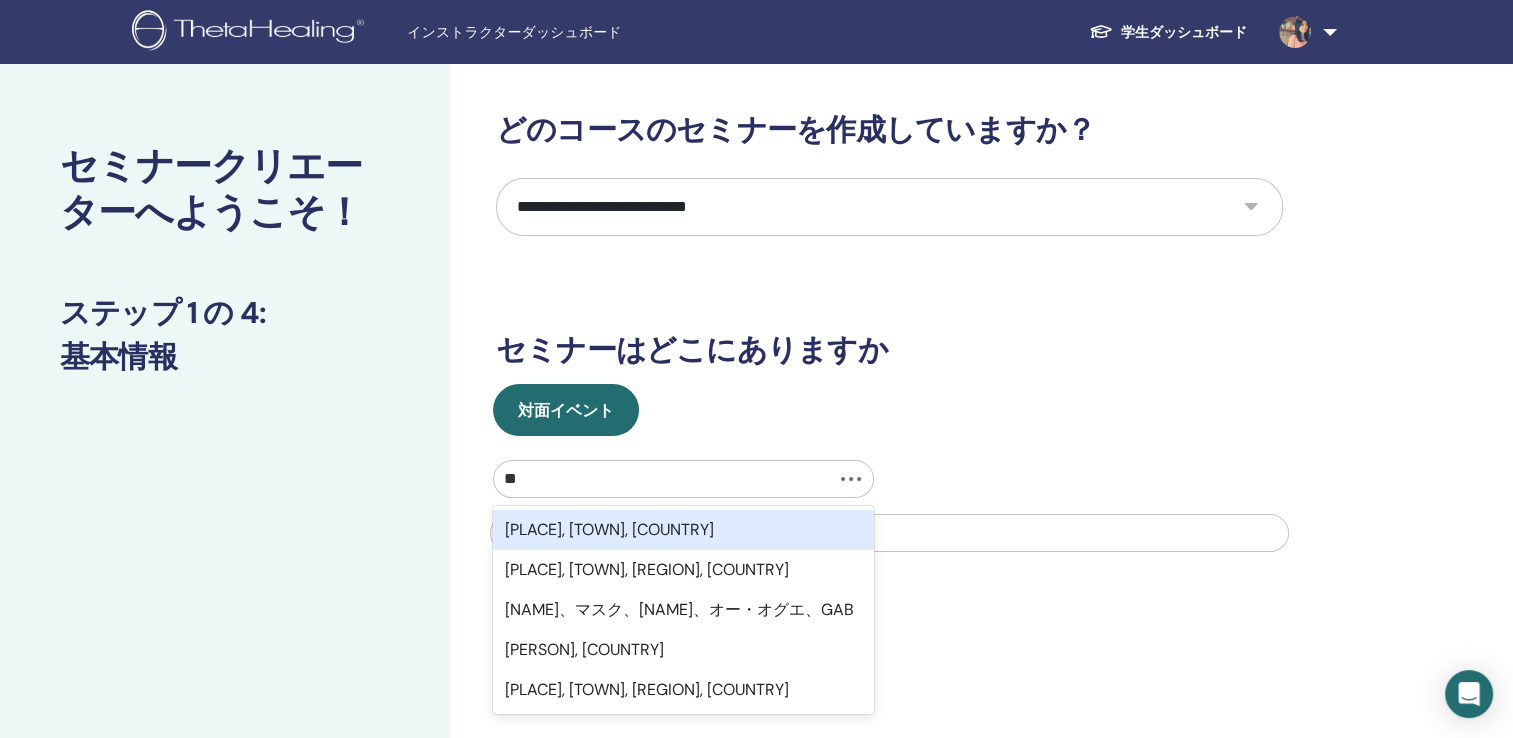 type on "*" 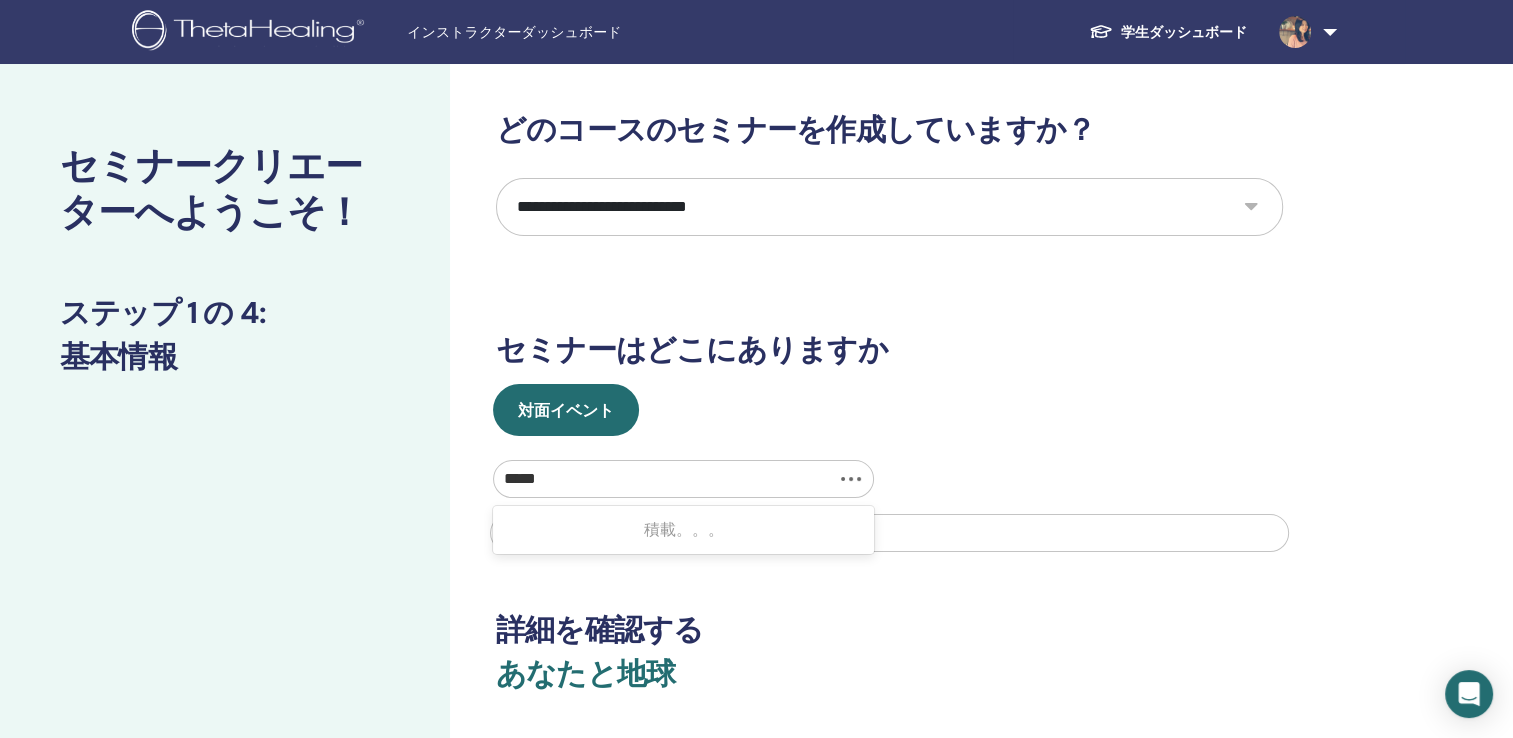 type on "******" 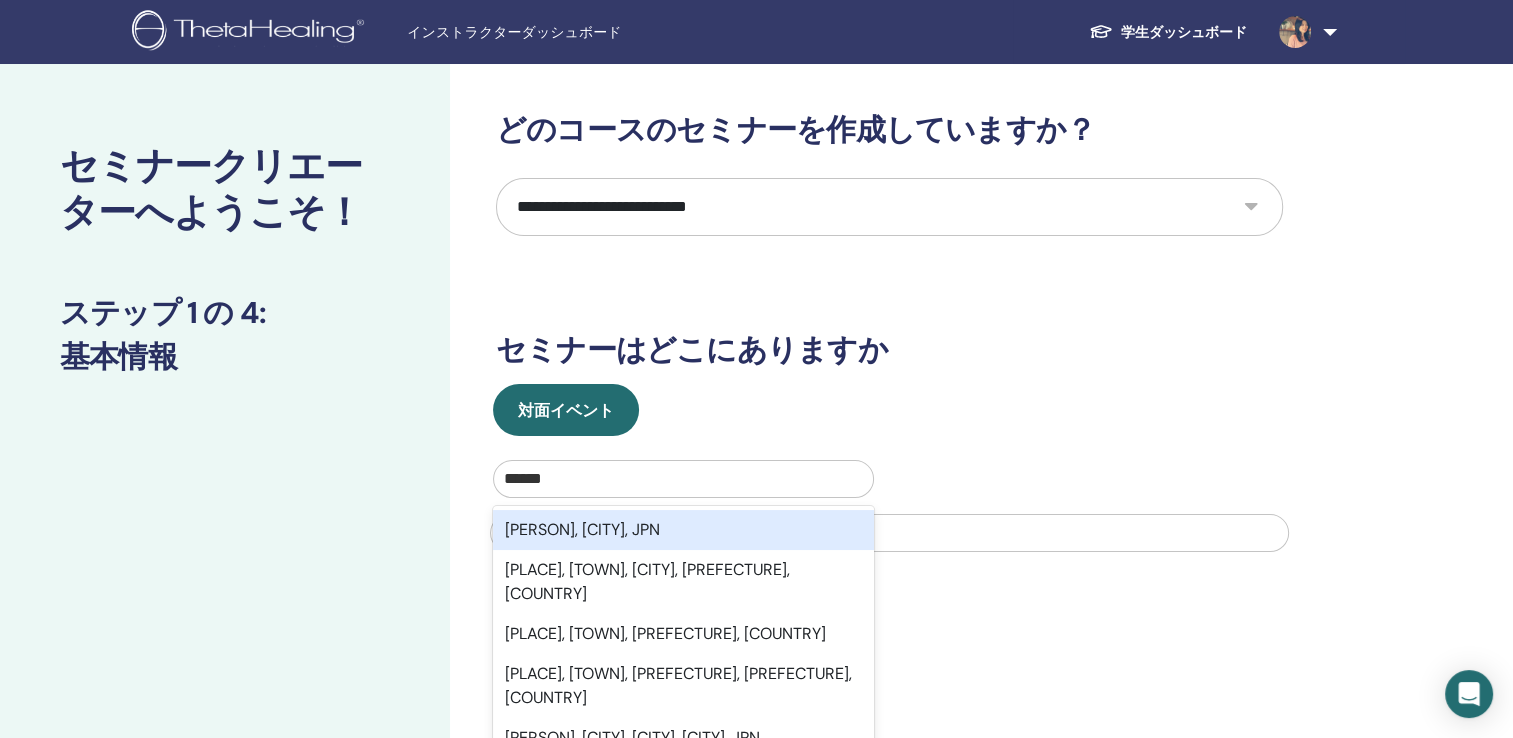 click on "[PERSON], [CITY], JPN" at bounding box center (683, 530) 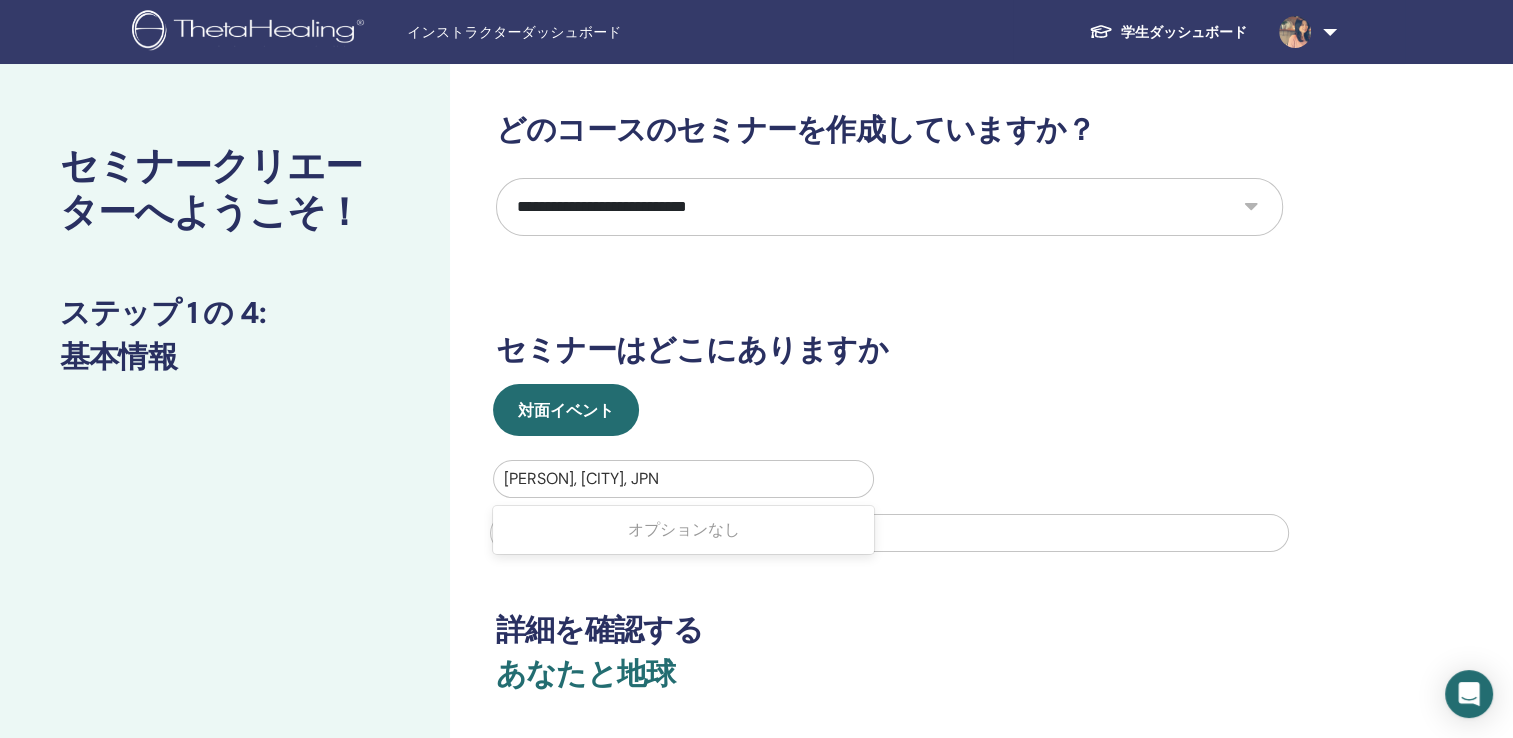 click at bounding box center (683, 479) 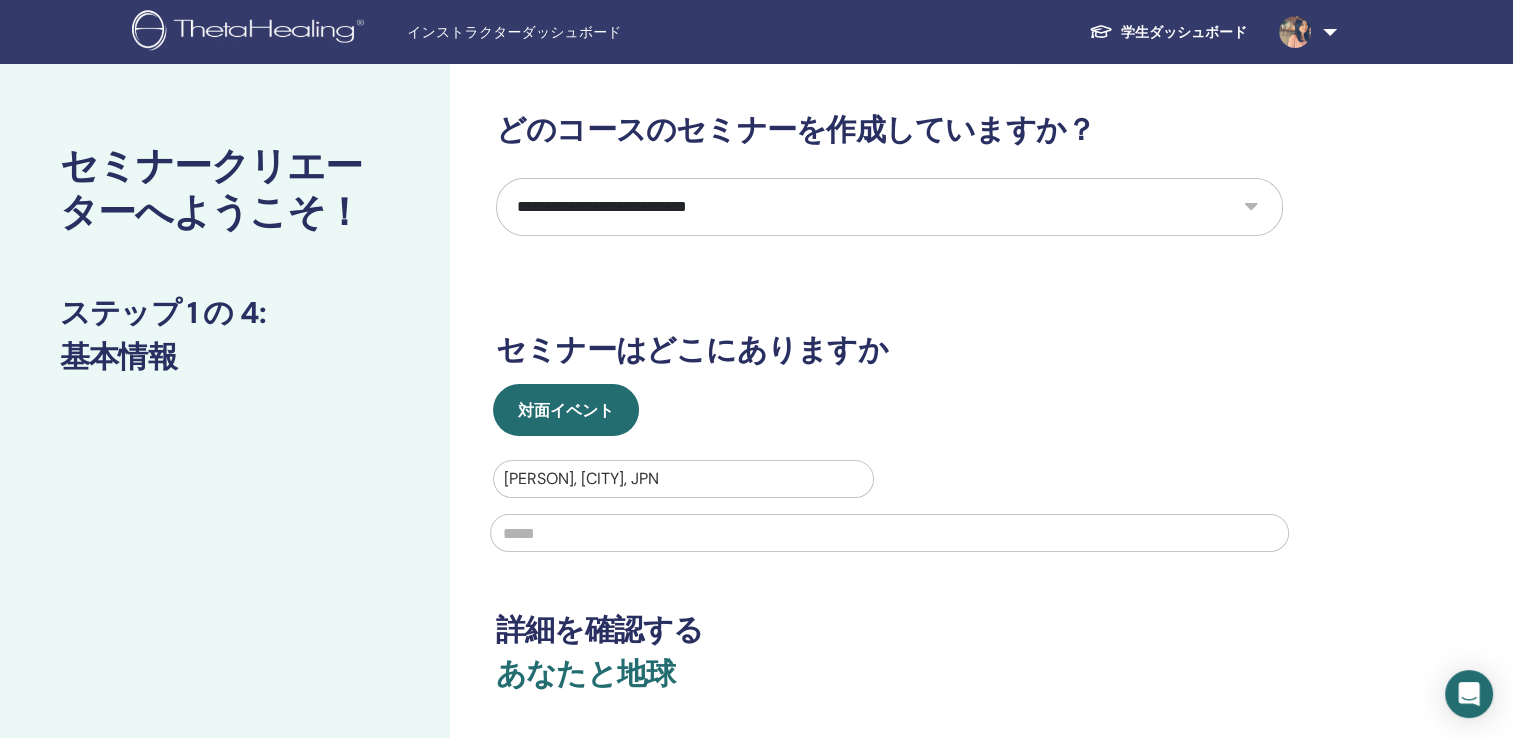 click at bounding box center (889, 533) 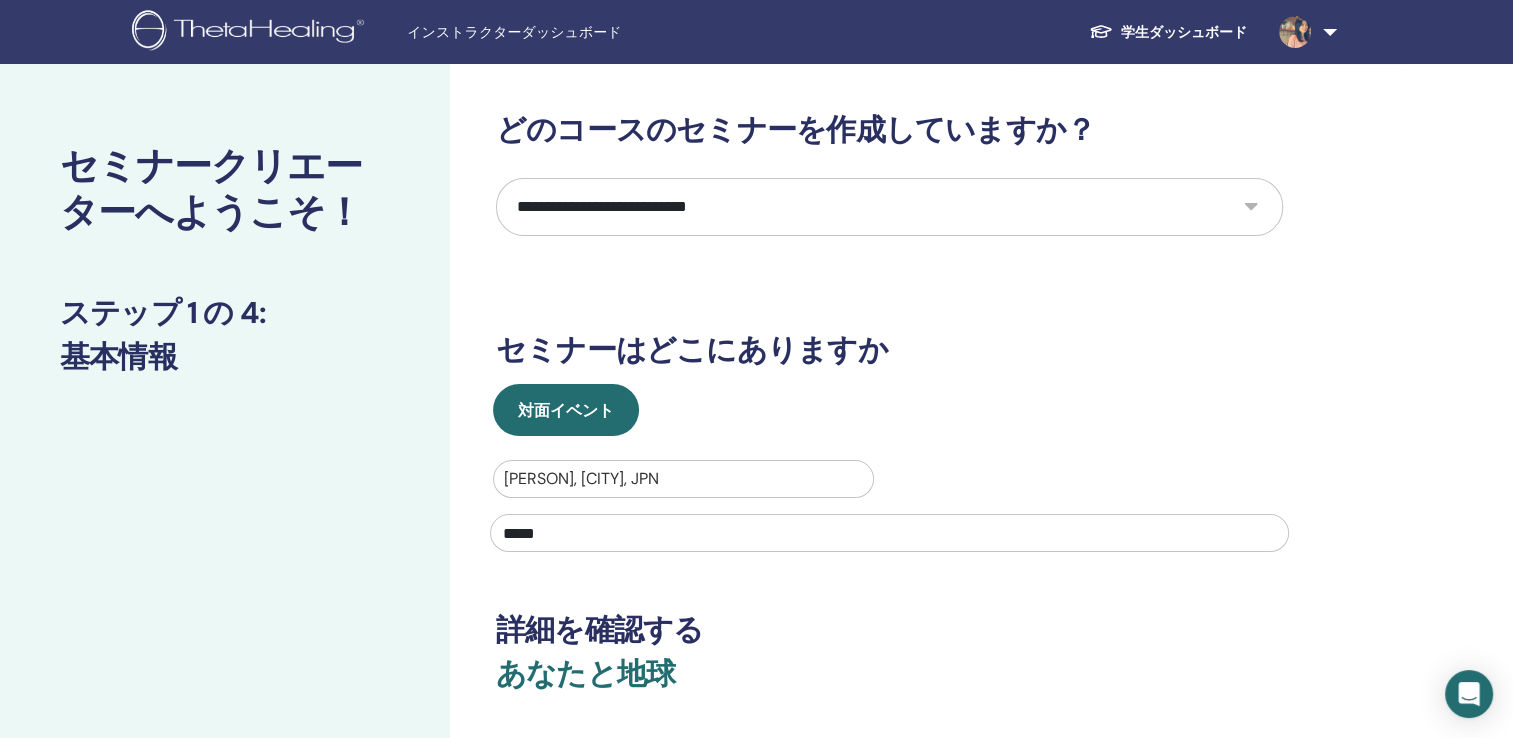 type on "******" 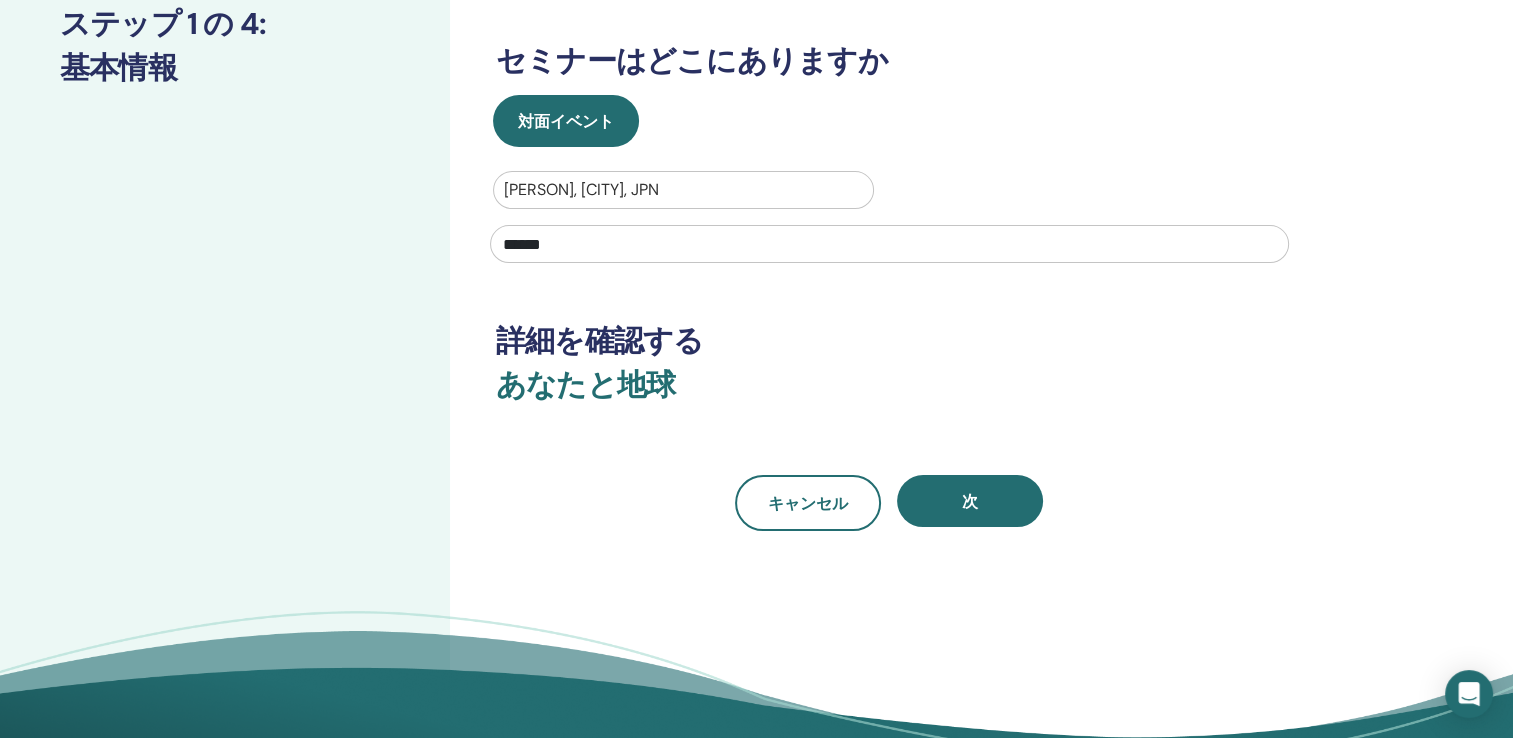scroll, scrollTop: 300, scrollLeft: 0, axis: vertical 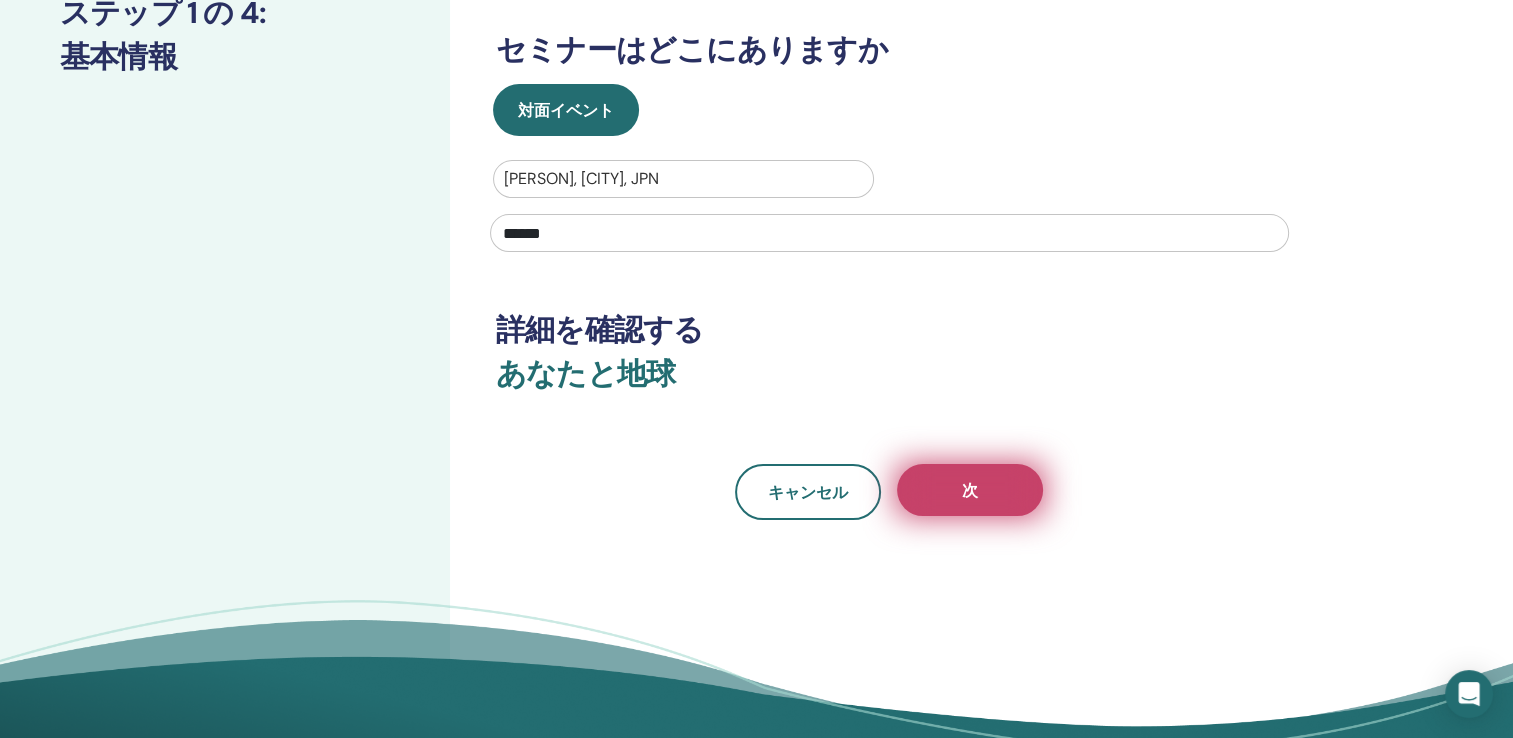 click on "次" at bounding box center [970, 490] 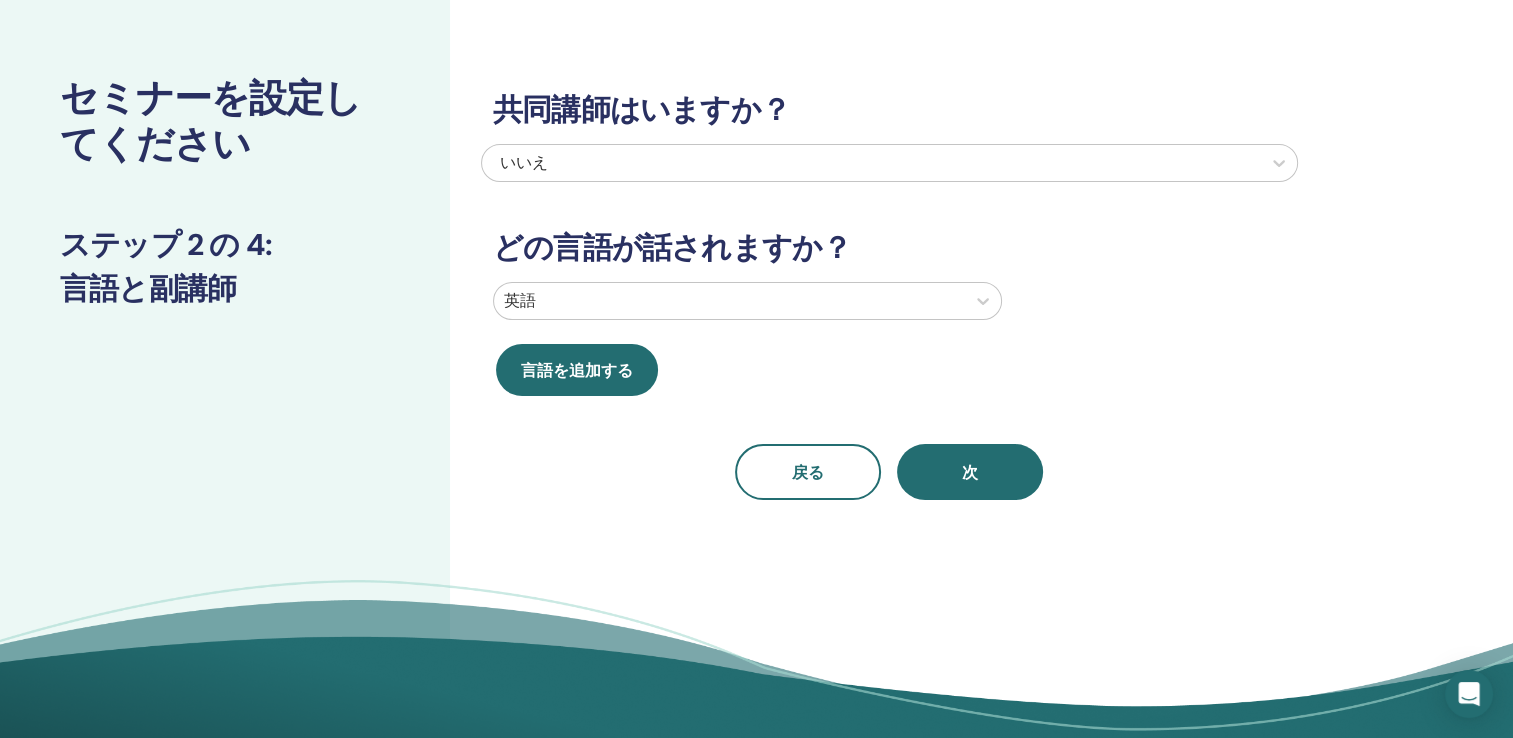 scroll, scrollTop: 0, scrollLeft: 0, axis: both 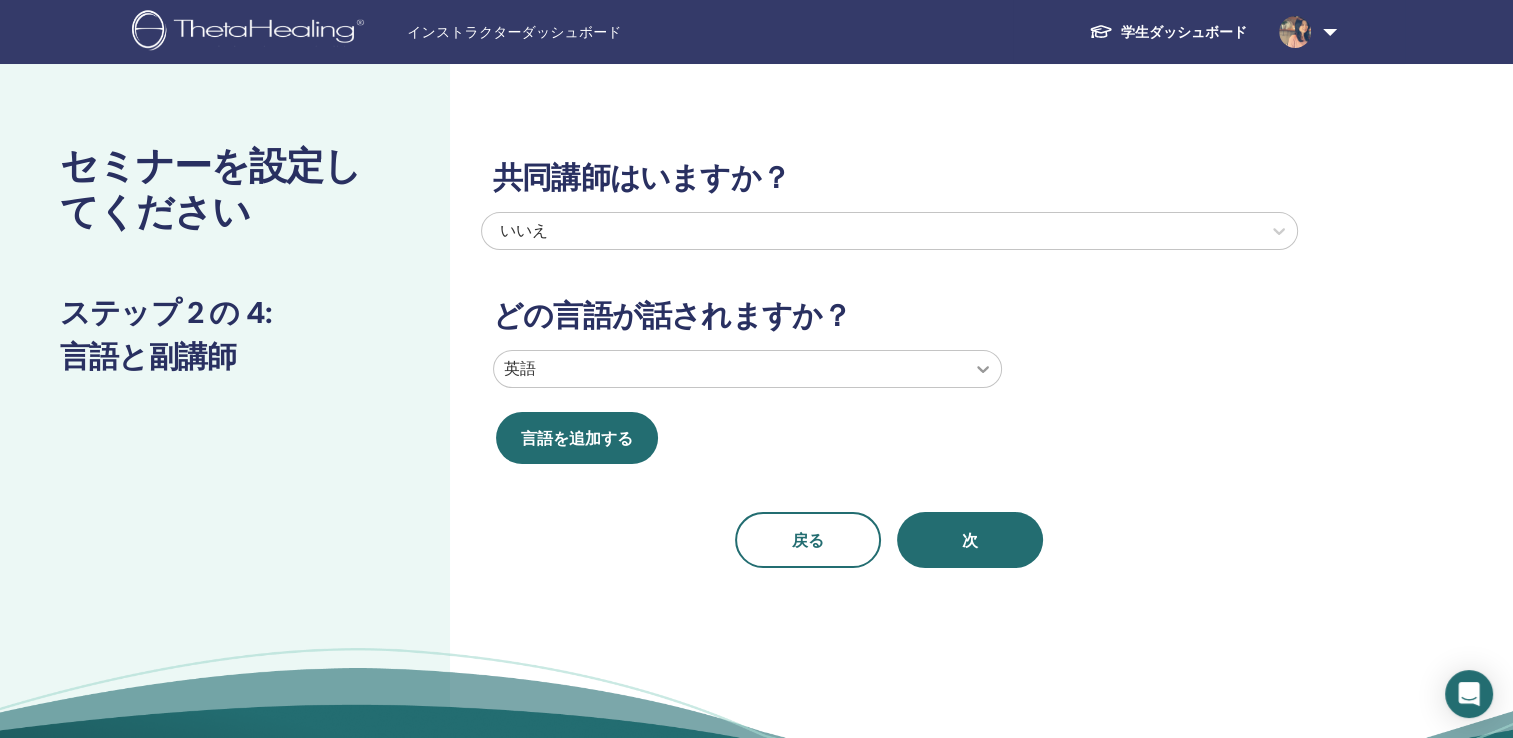 click 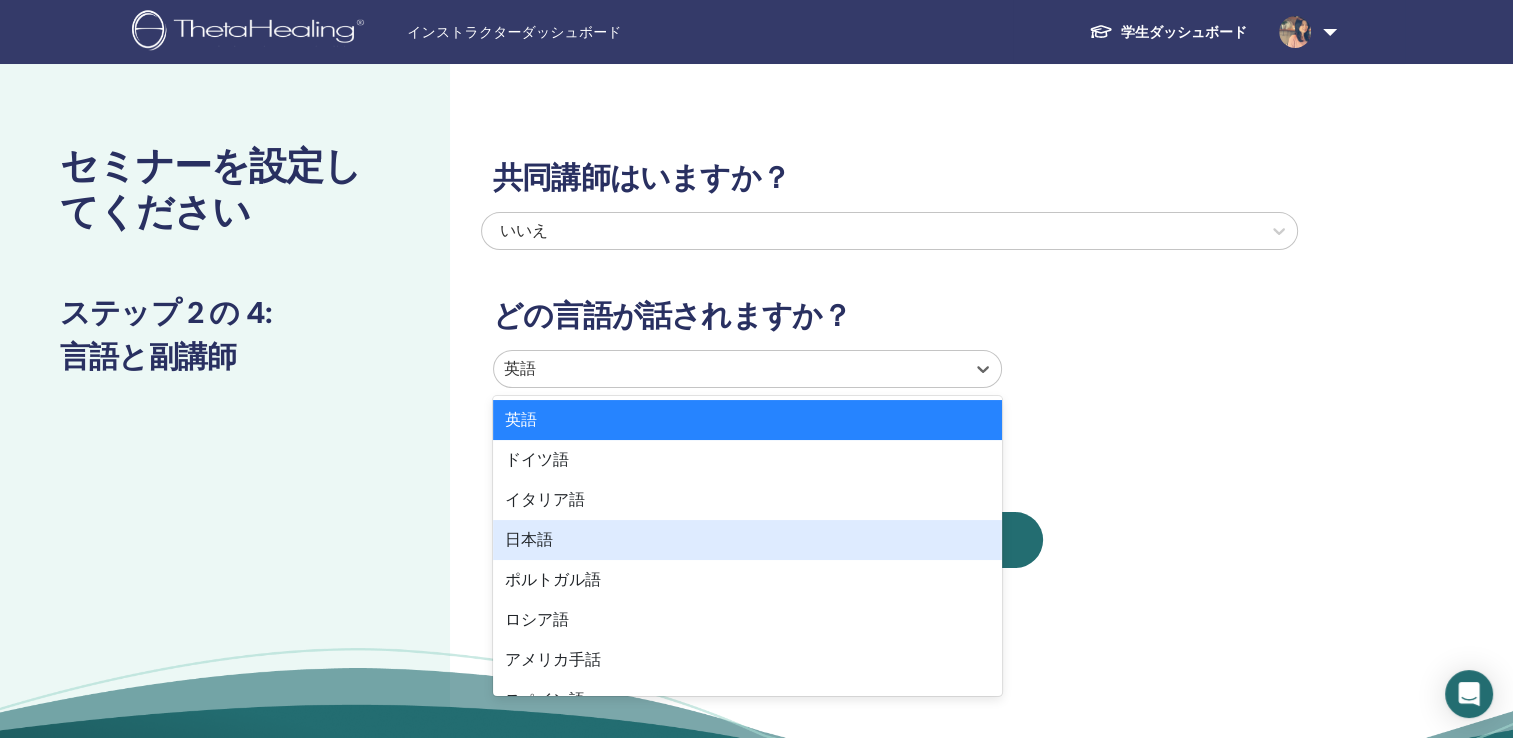 click on "日本語" at bounding box center (747, 540) 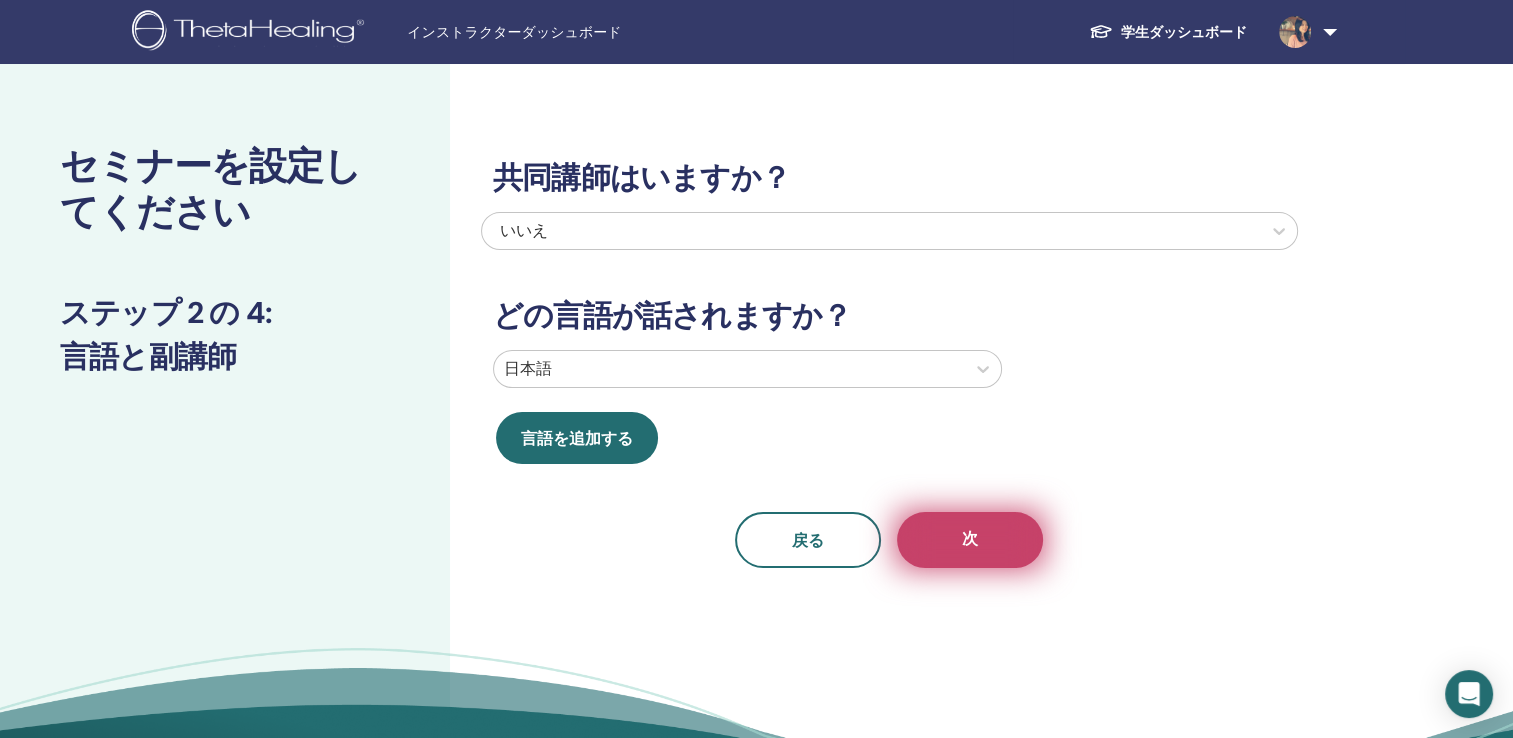 click on "次" at bounding box center (970, 540) 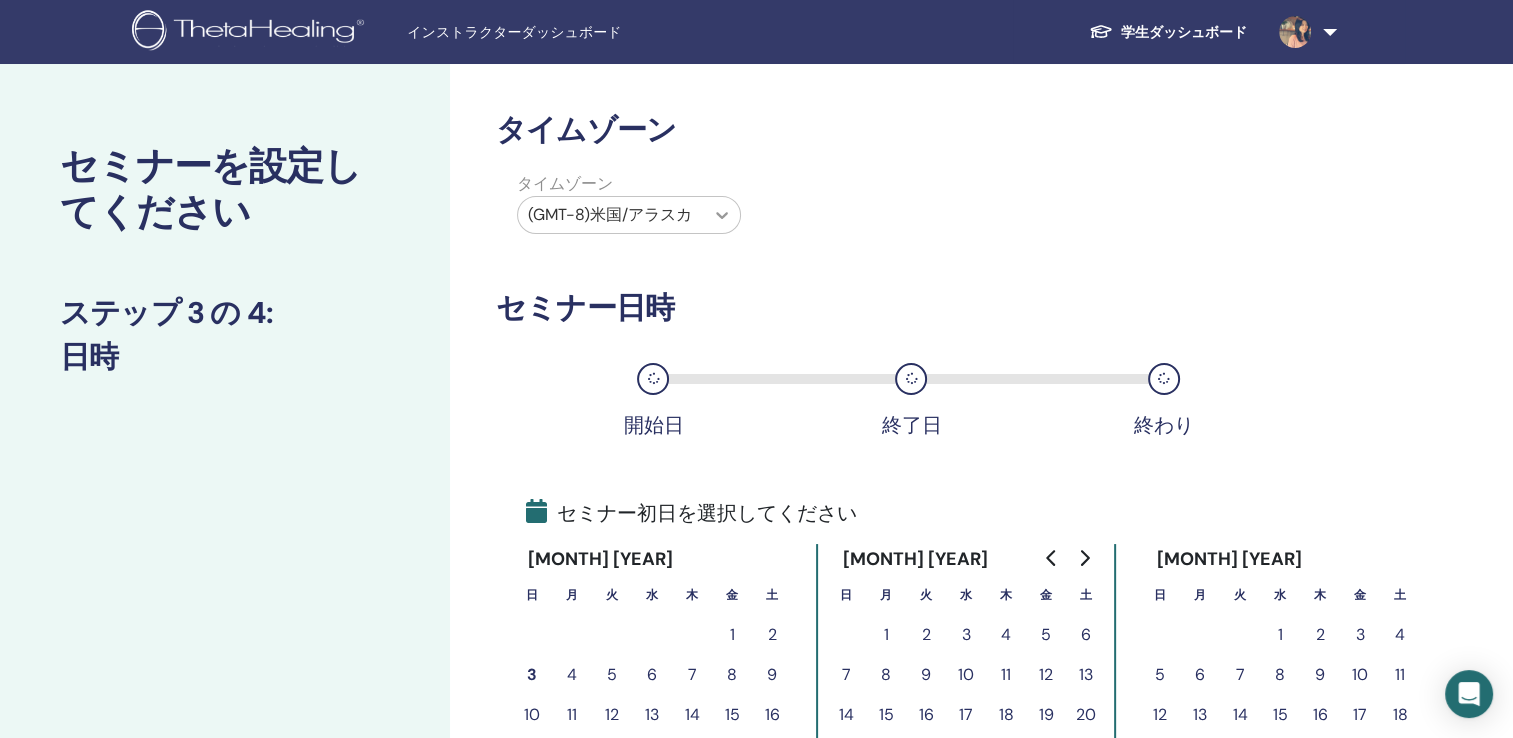 click 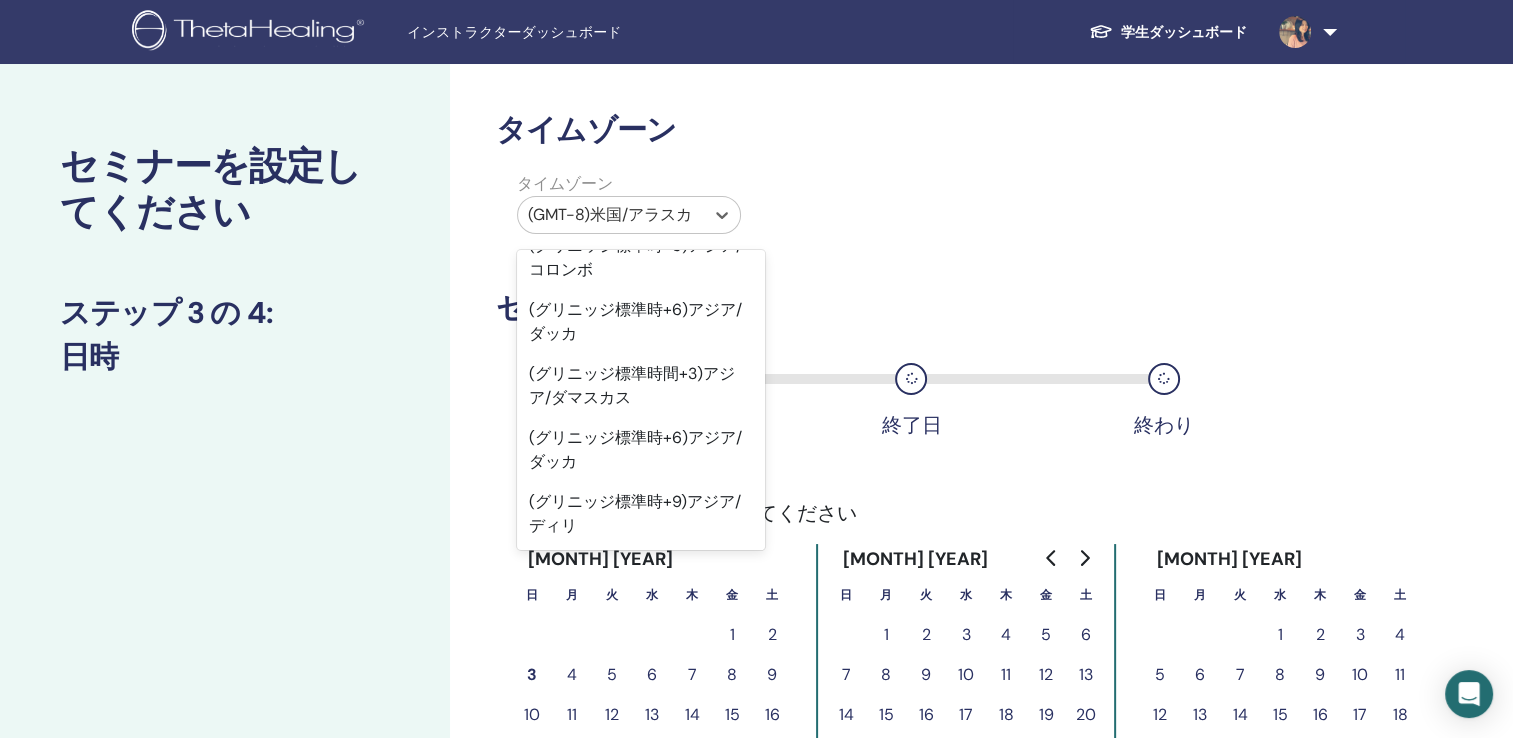 scroll, scrollTop: 16636, scrollLeft: 0, axis: vertical 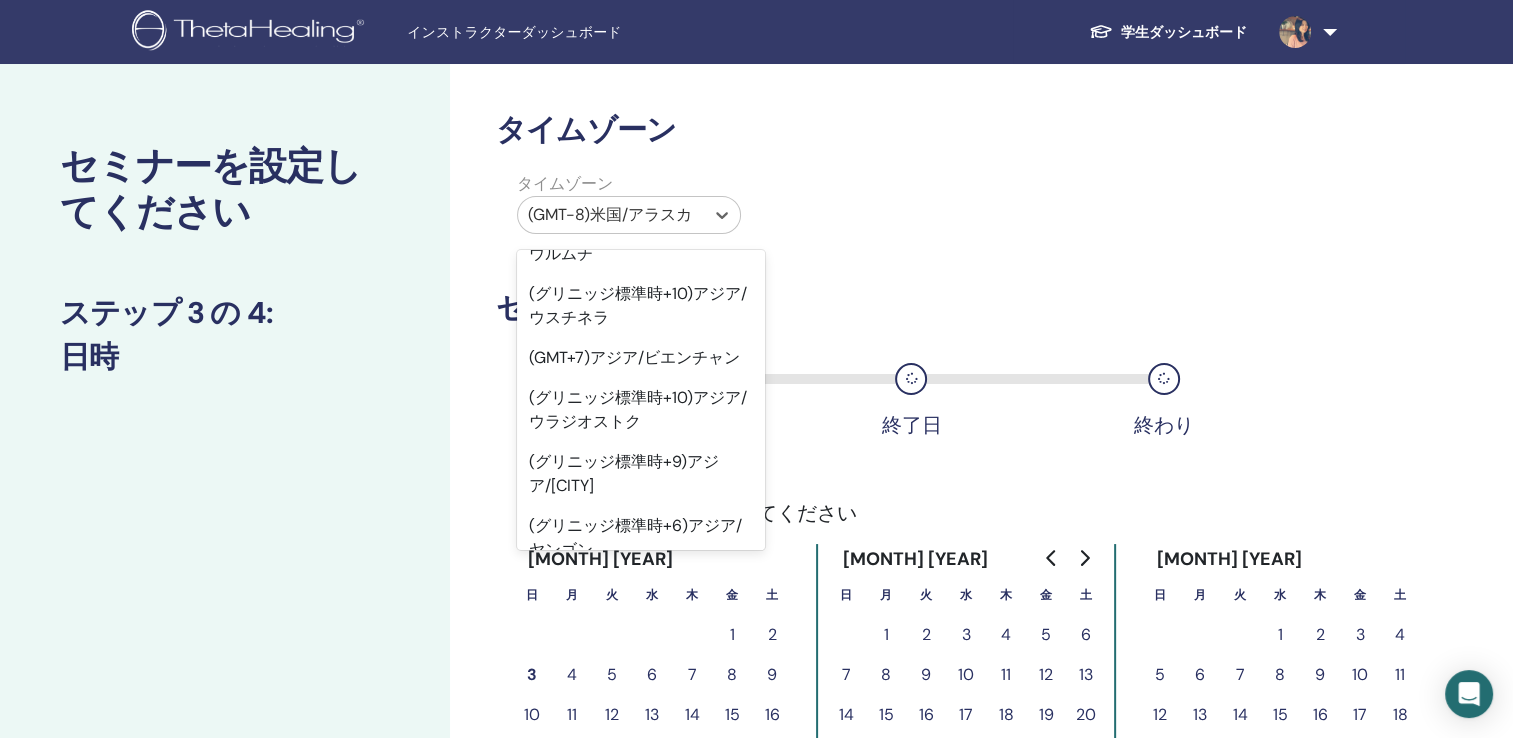 click on "(グリニッジ標準時+9)アジア/東京" at bounding box center (641, -54) 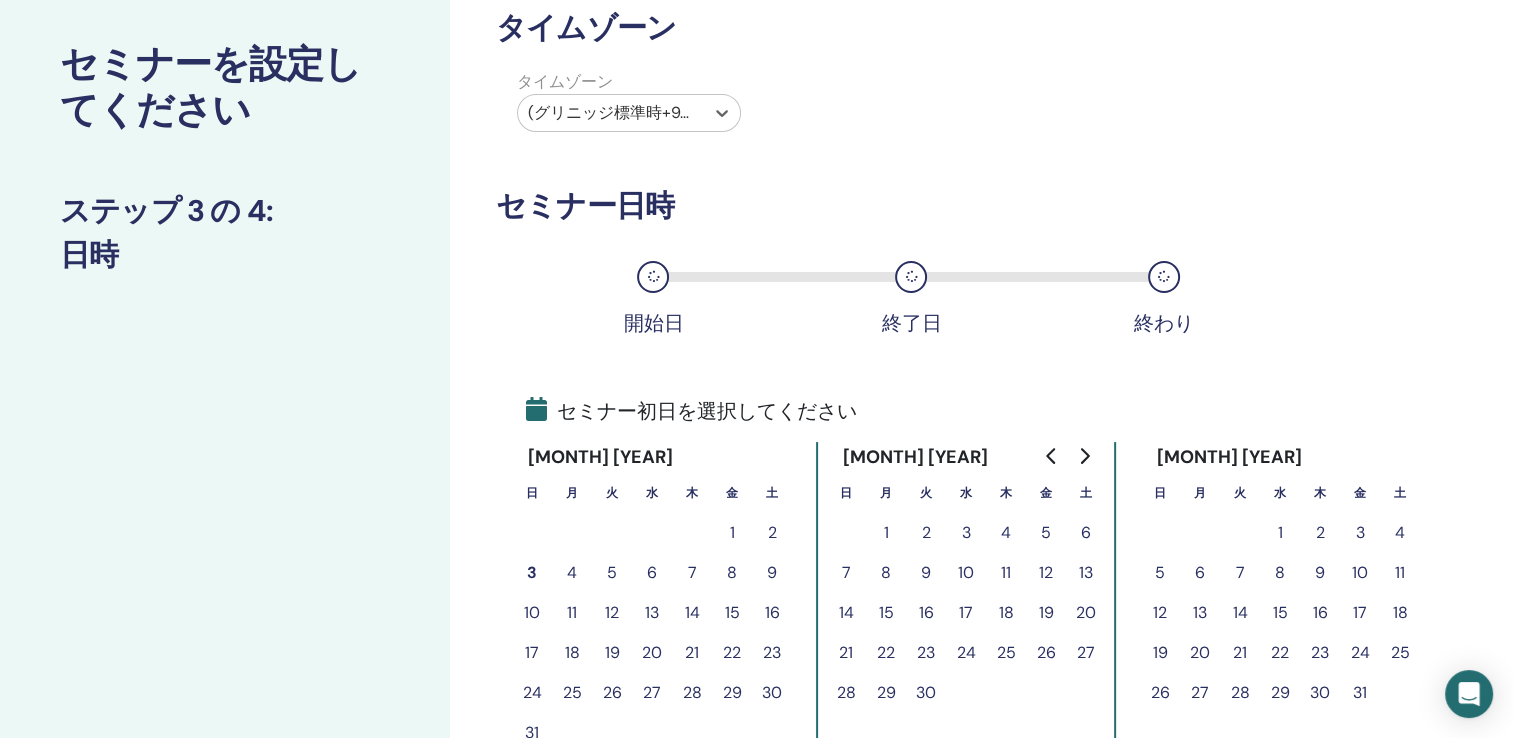 scroll, scrollTop: 400, scrollLeft: 0, axis: vertical 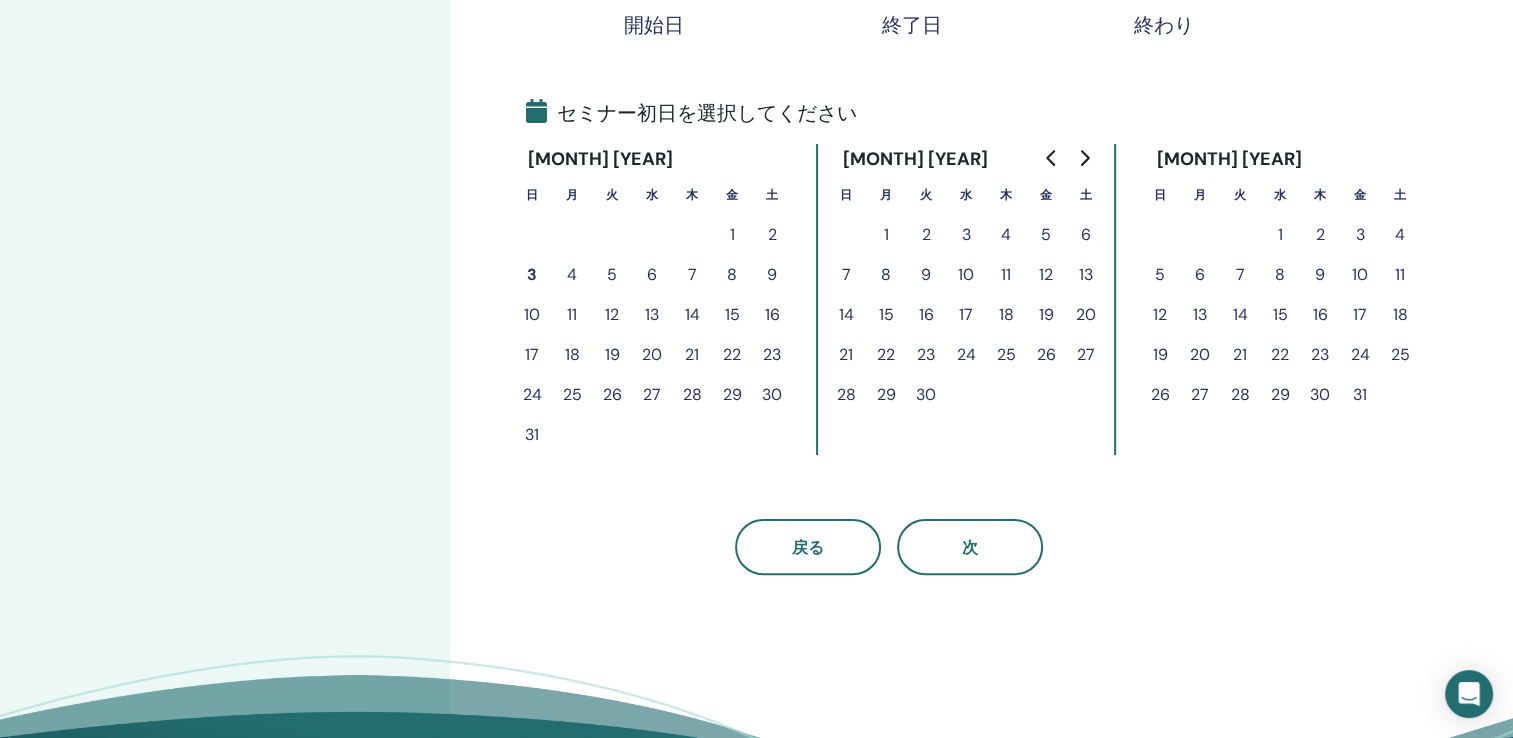 click on "27" at bounding box center [1086, 355] 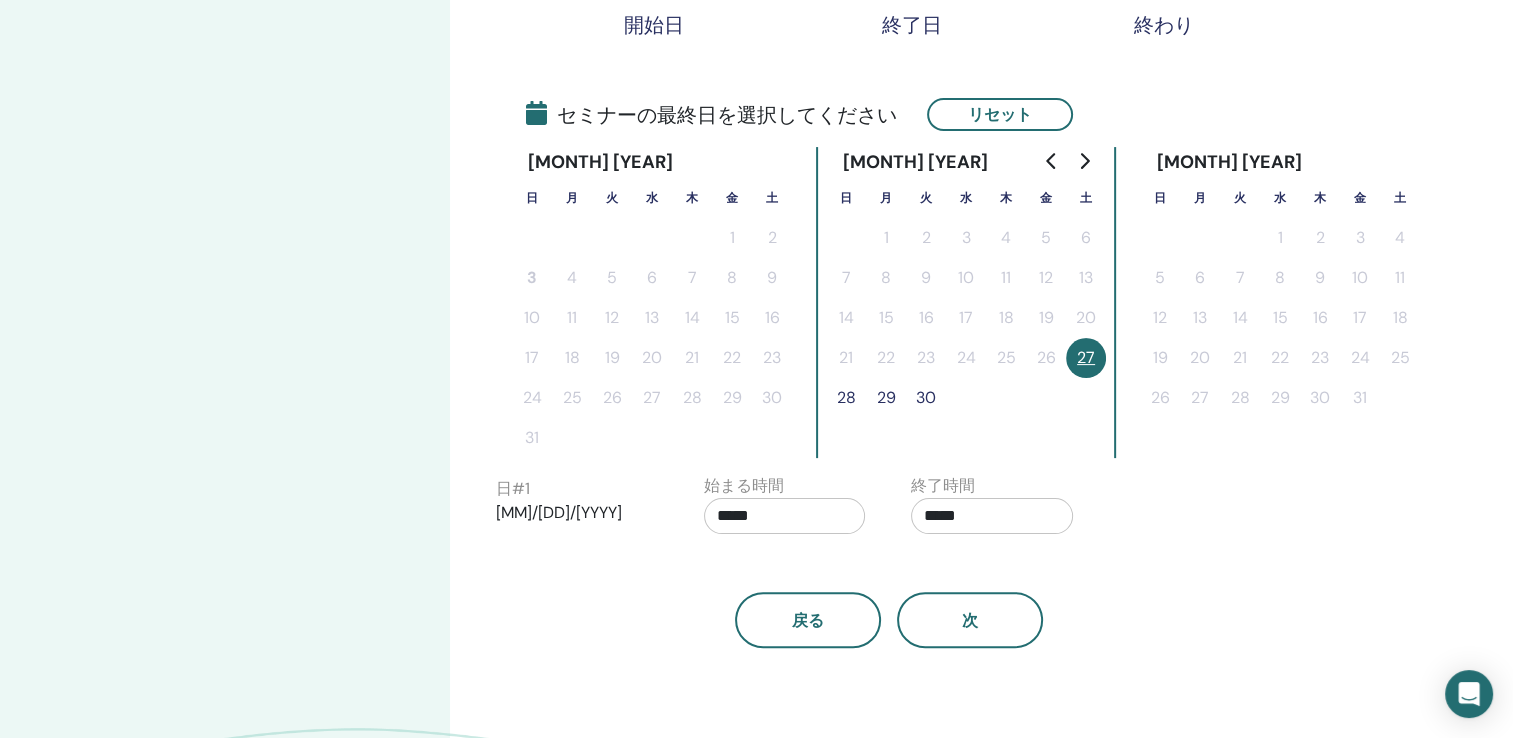 click on "28" at bounding box center [846, 398] 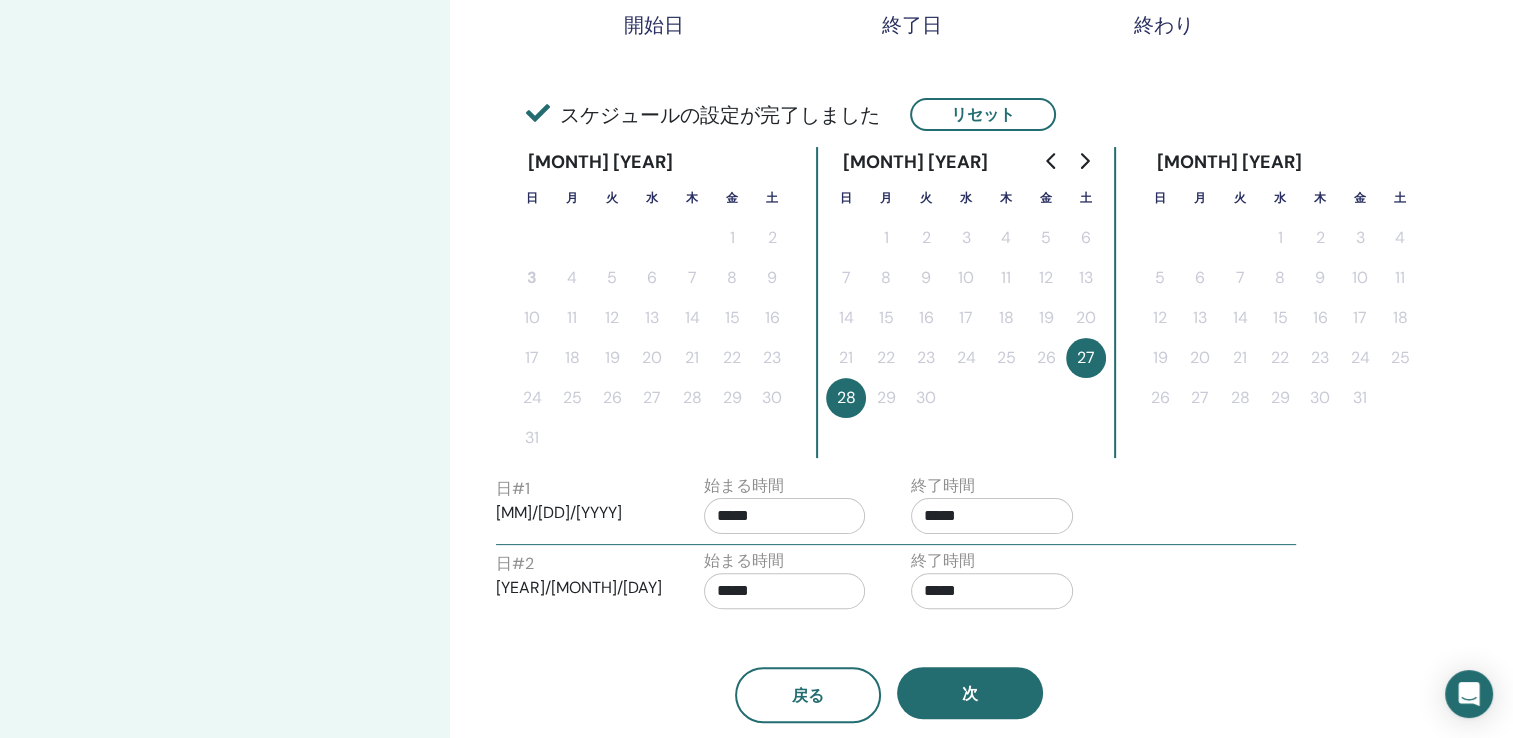 click on "*****" at bounding box center [785, 516] 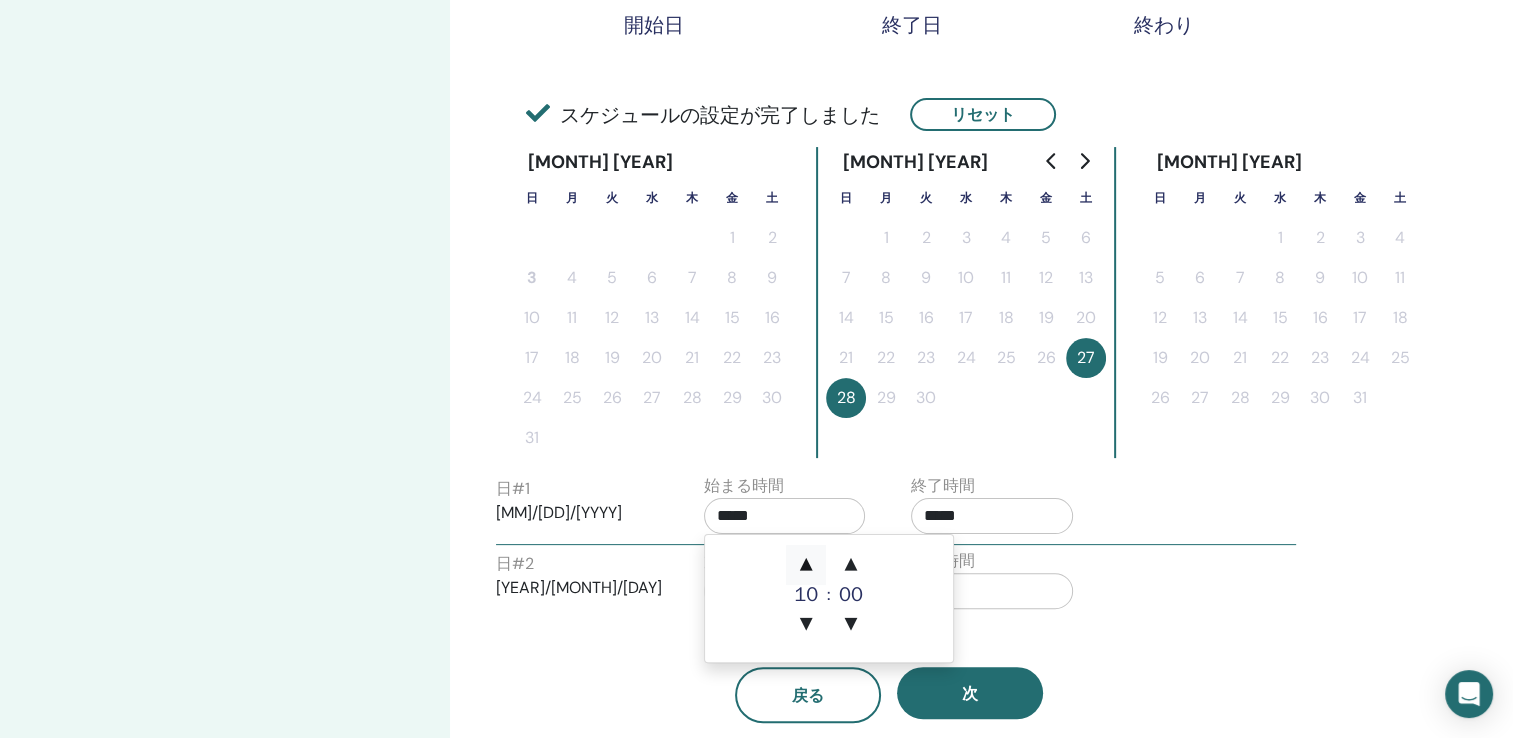 click on "▲" at bounding box center [806, 565] 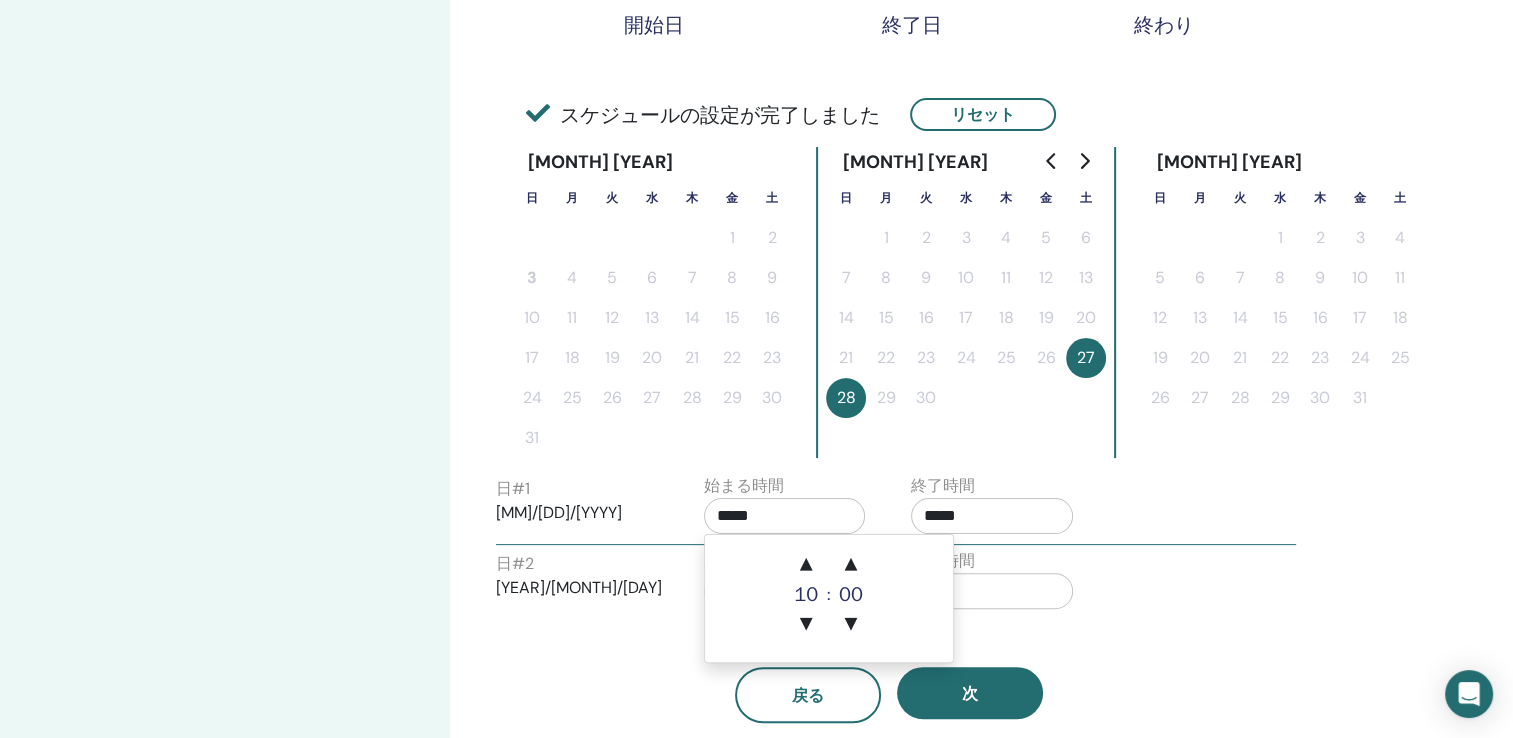 click on "*****" at bounding box center (992, 516) 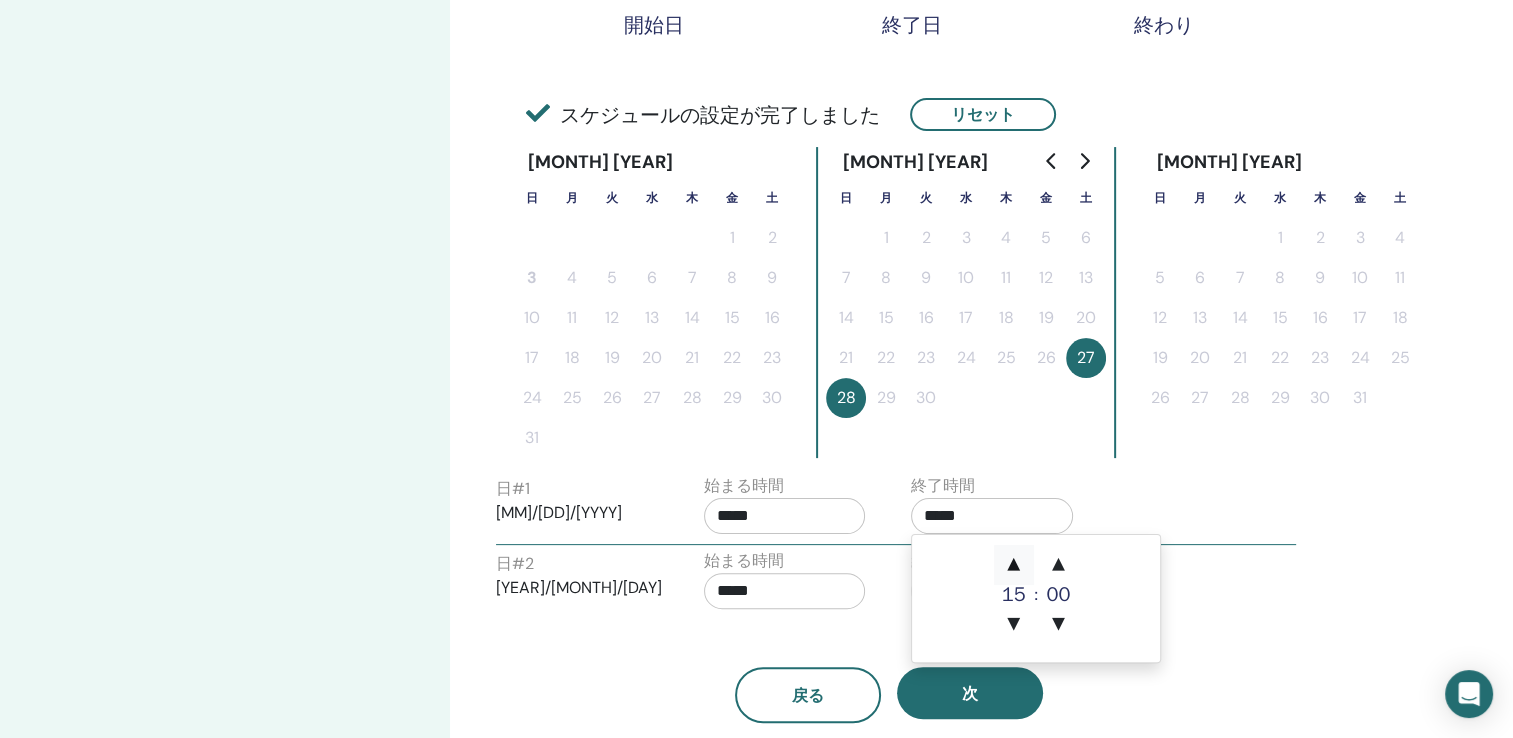 click on "▲" at bounding box center (1014, 565) 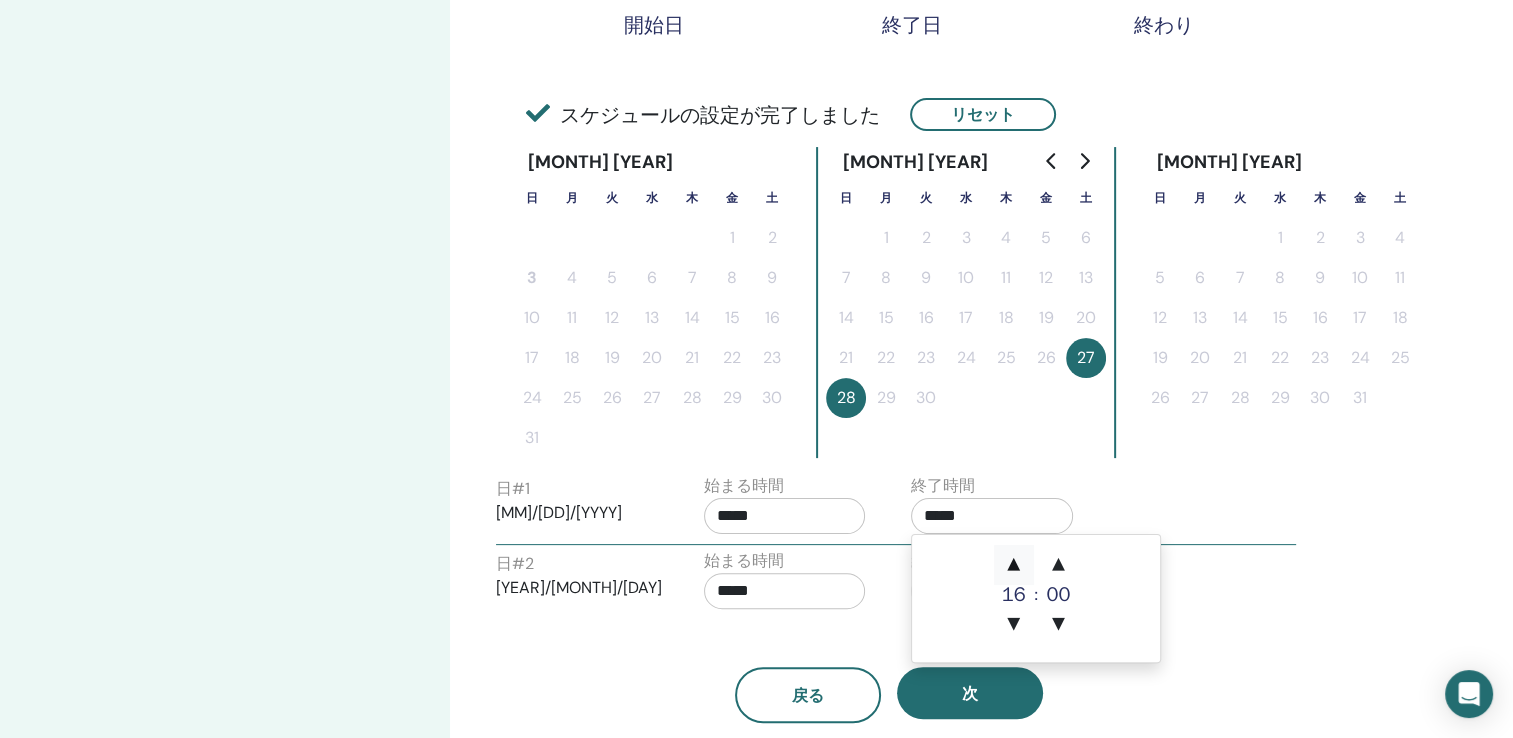 click on "▲" at bounding box center (1014, 565) 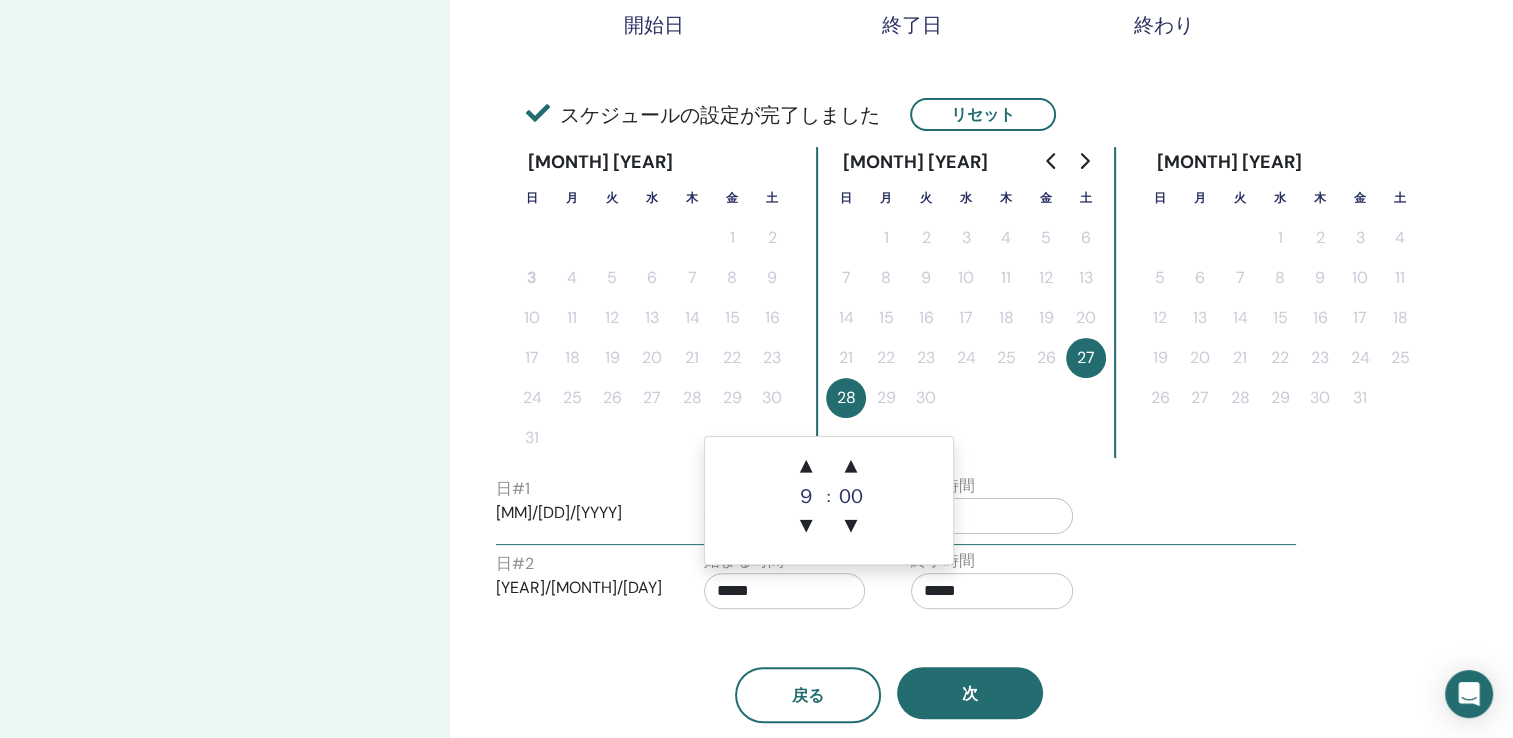 click on "*****" at bounding box center (785, 591) 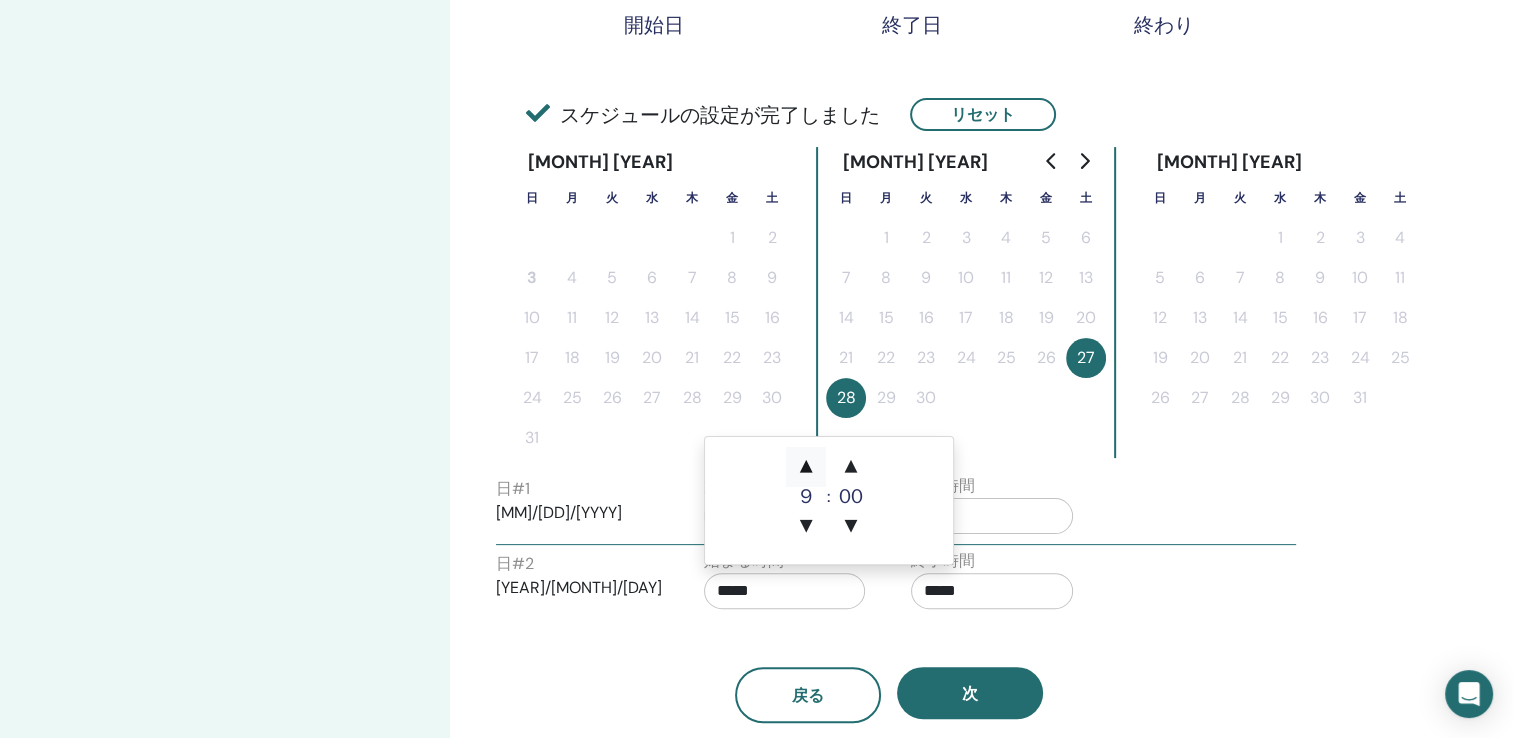 click on "▲" at bounding box center (806, 467) 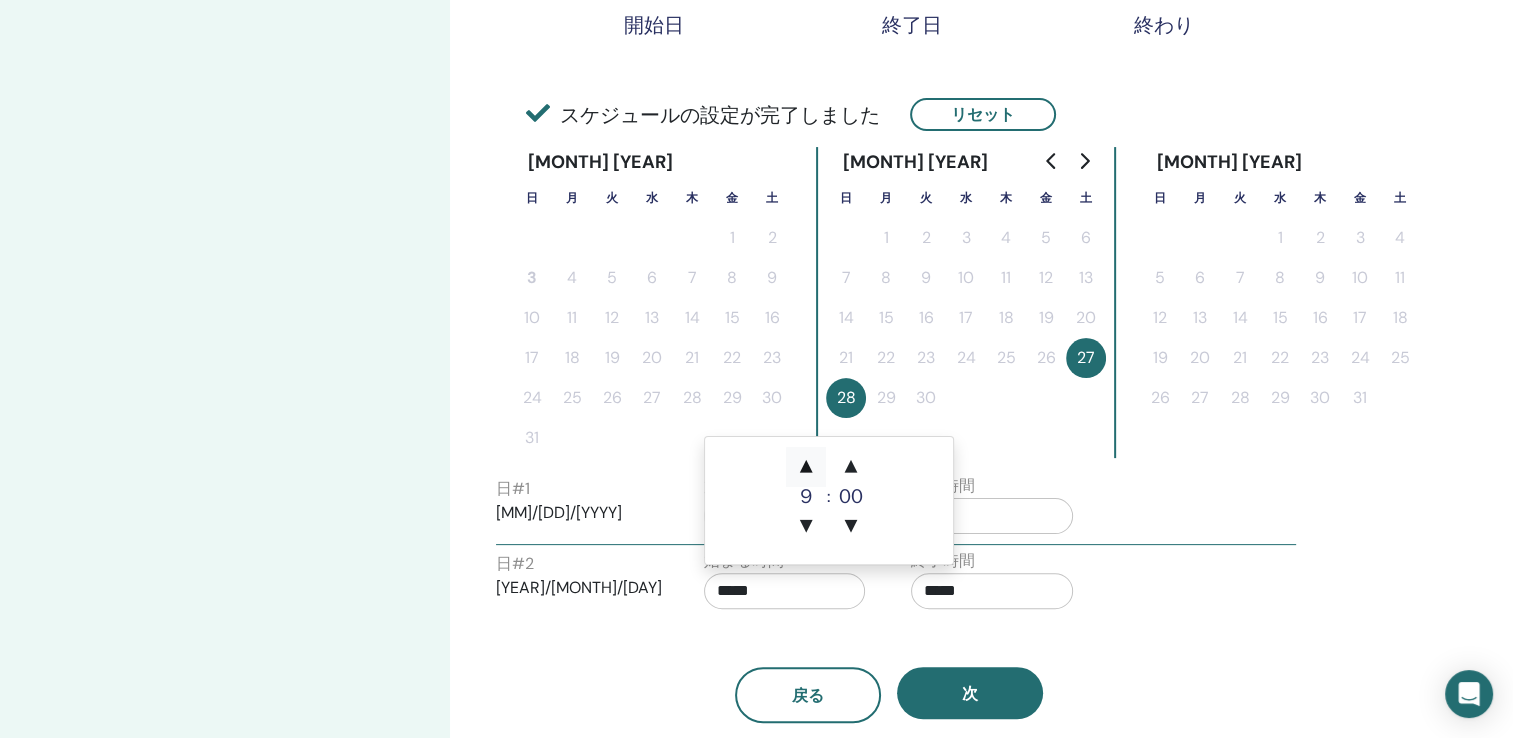 type on "*****" 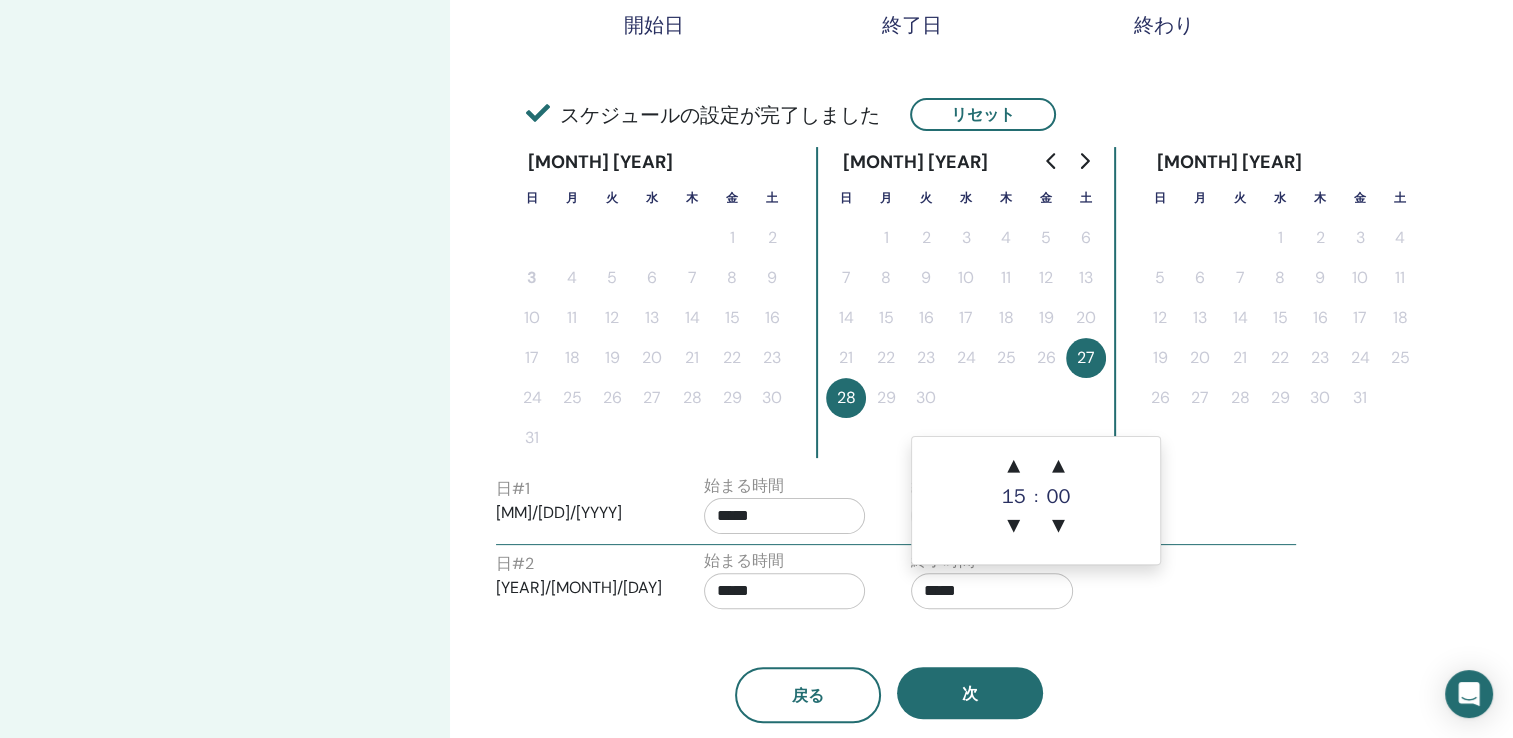 click on "*****" at bounding box center (992, 591) 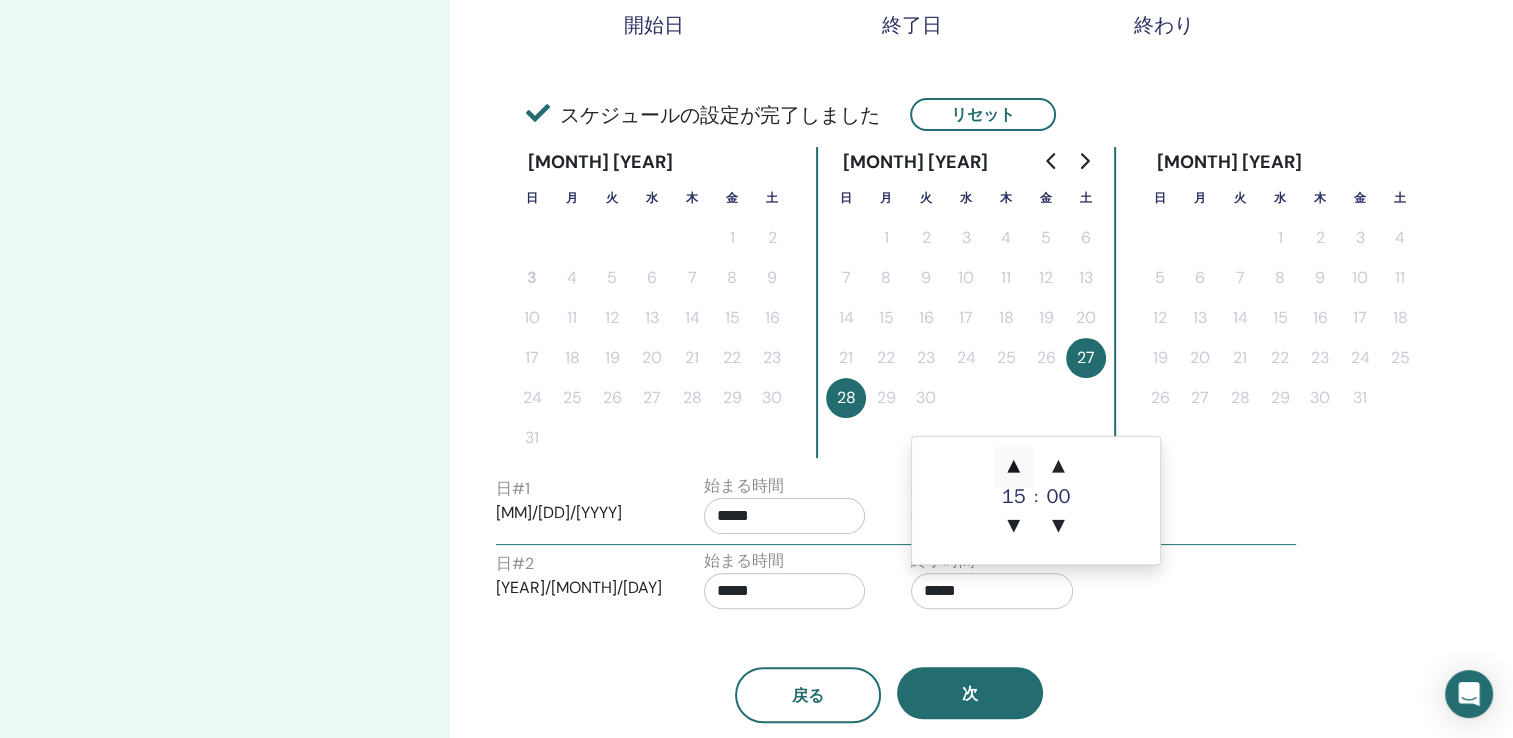 click on "▲" at bounding box center [1014, 467] 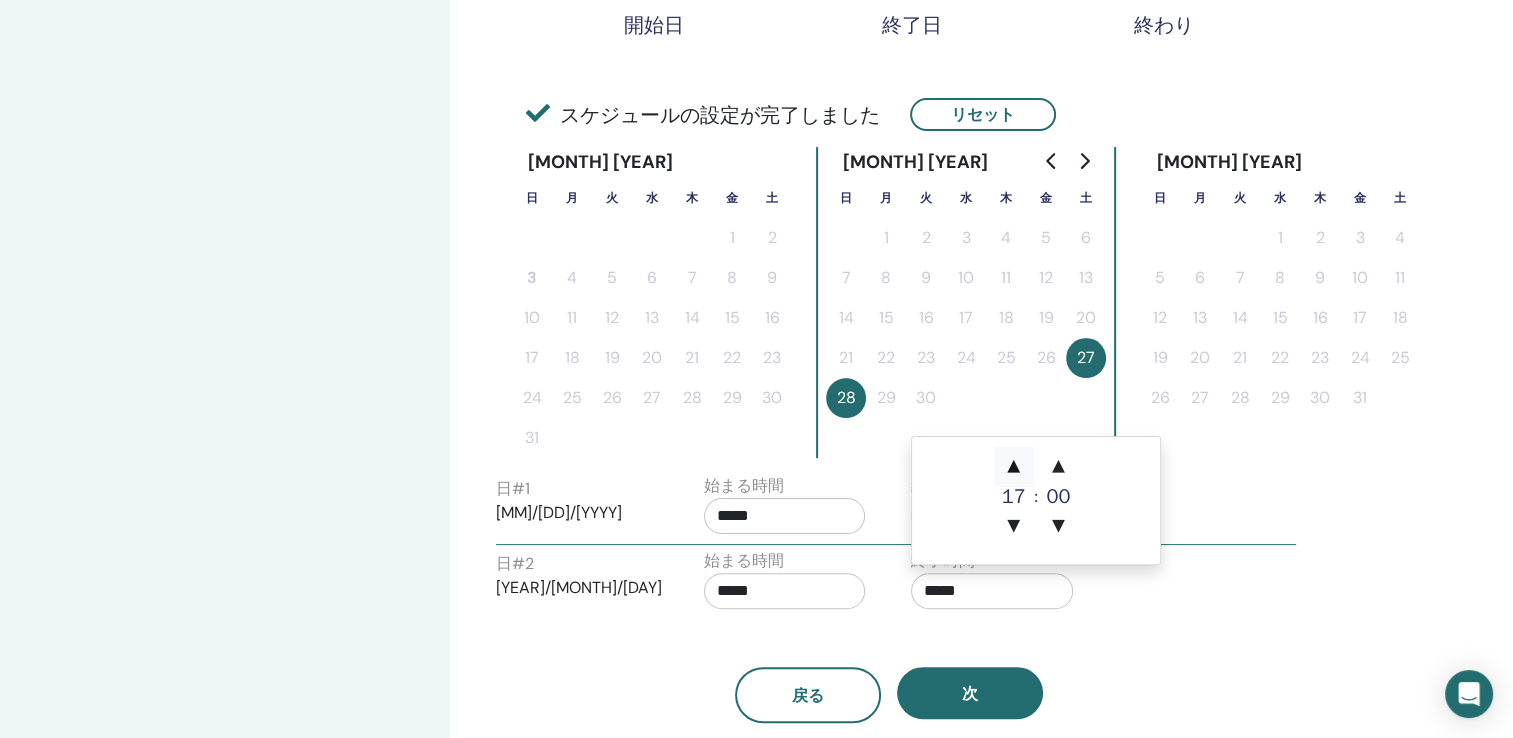 click on "▲" at bounding box center (1014, 467) 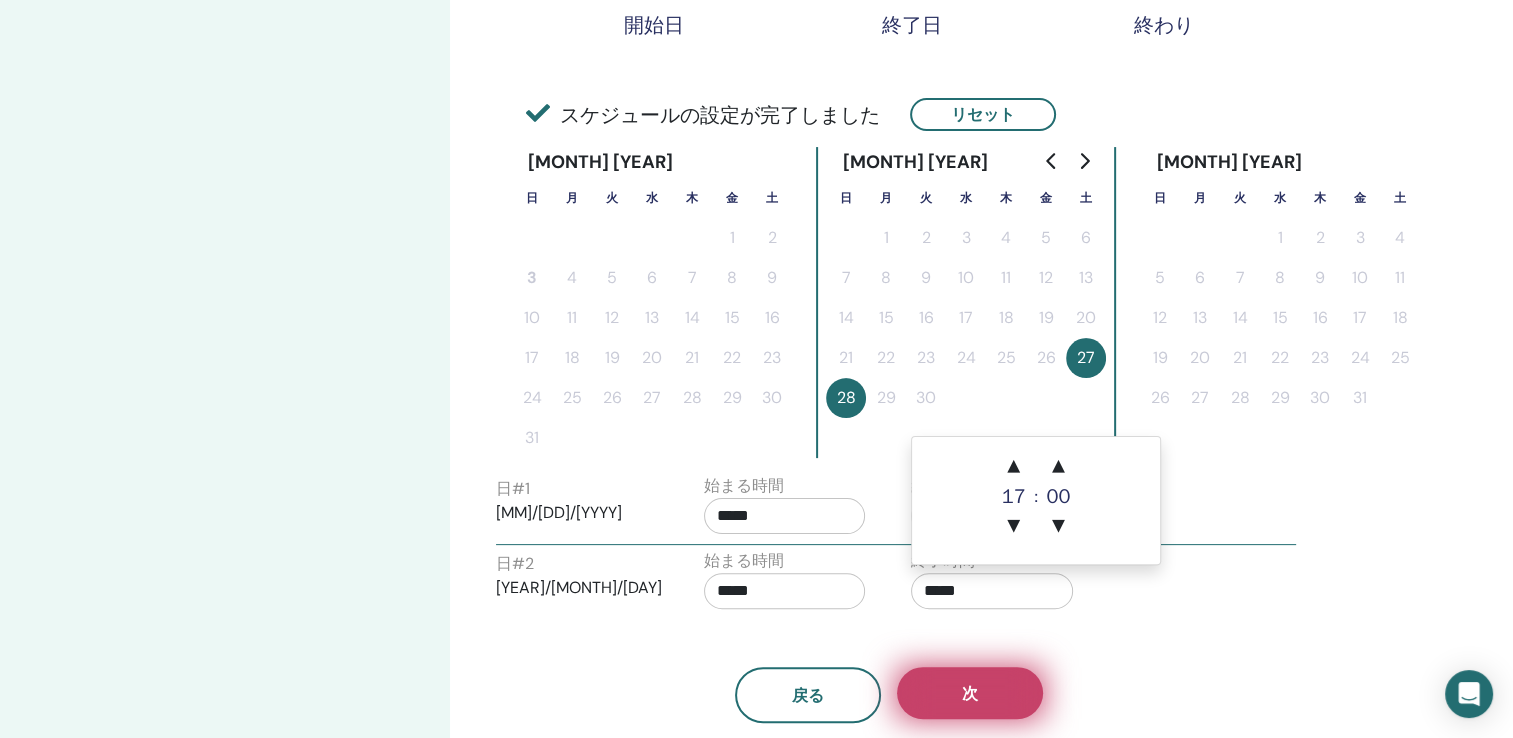click on "次" at bounding box center [970, 693] 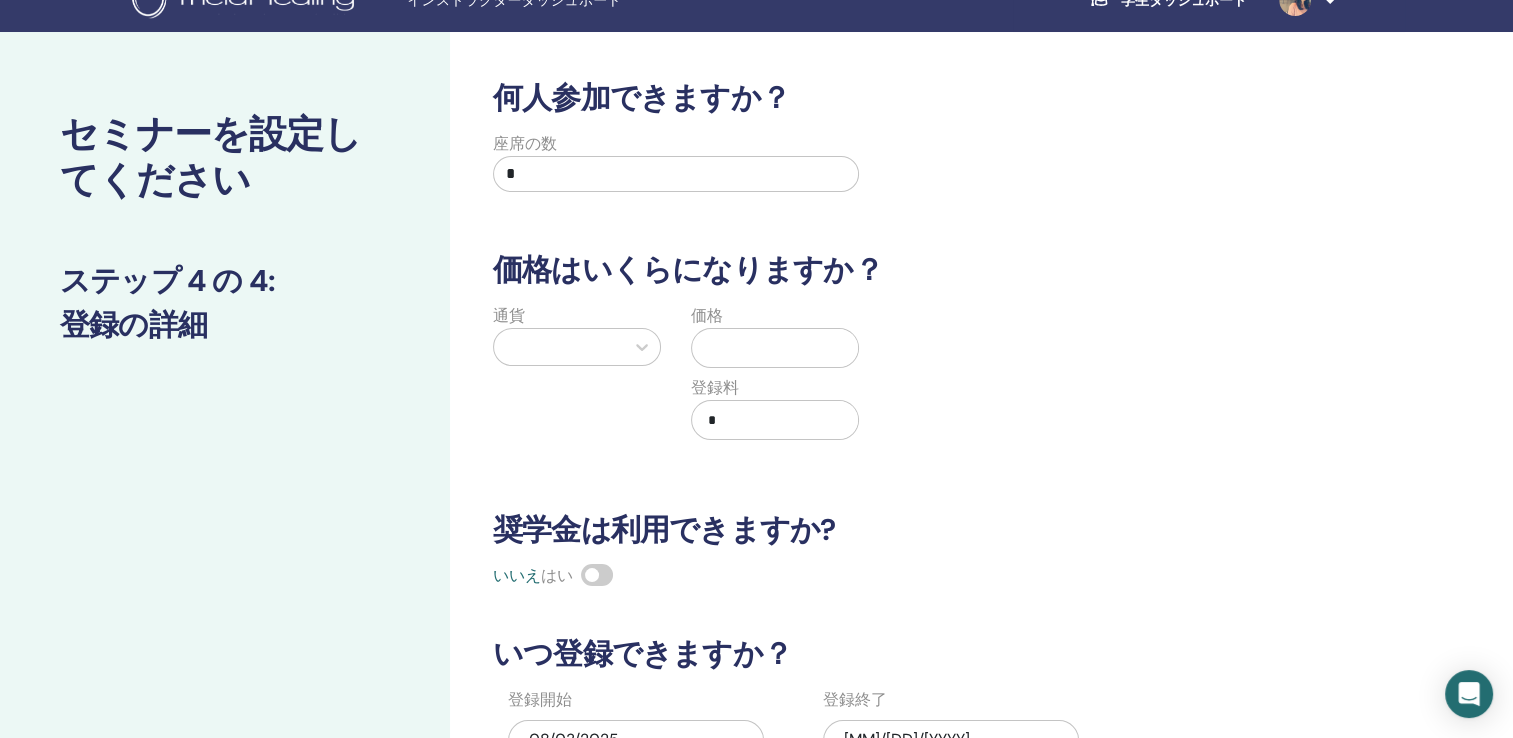 scroll, scrollTop: 0, scrollLeft: 0, axis: both 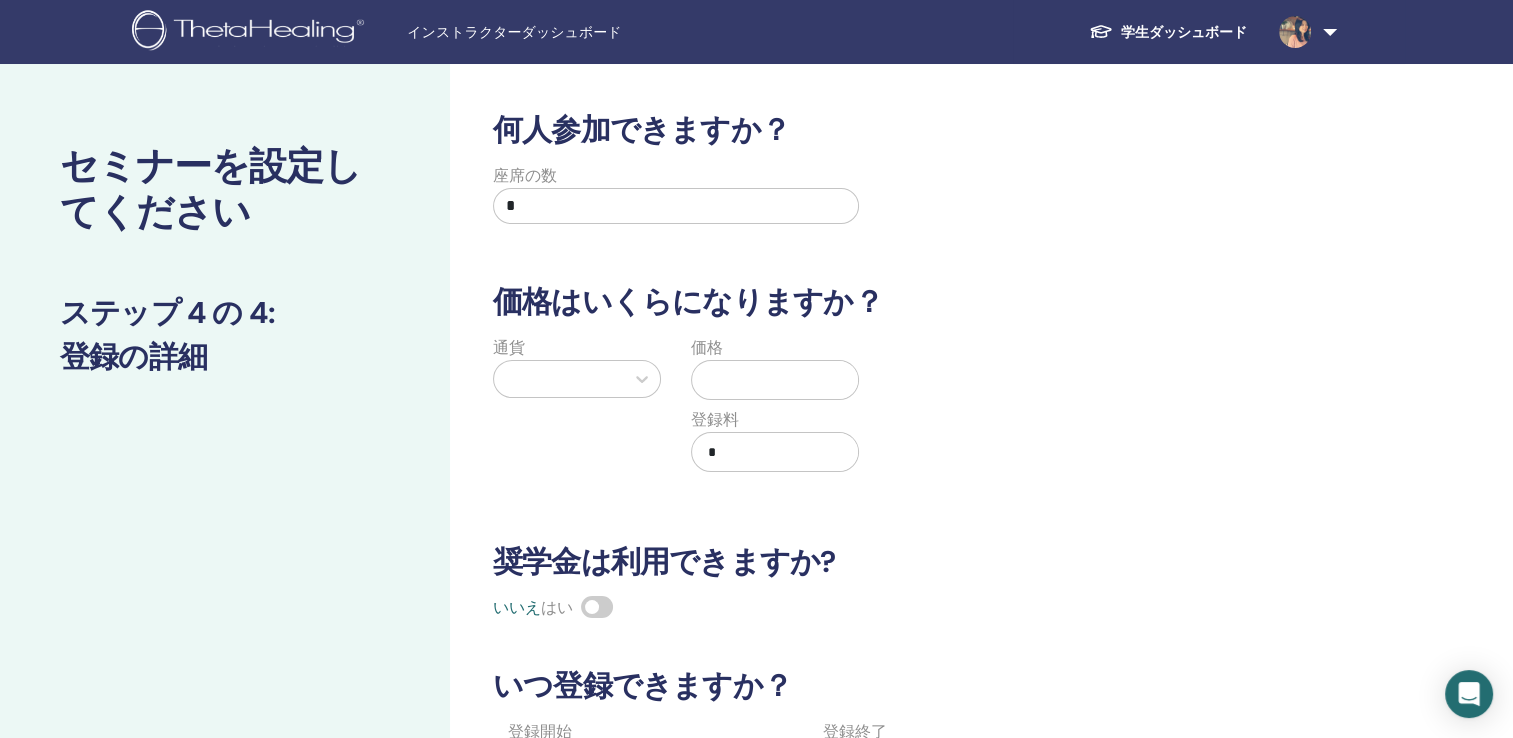 click on "*" at bounding box center (676, 206) 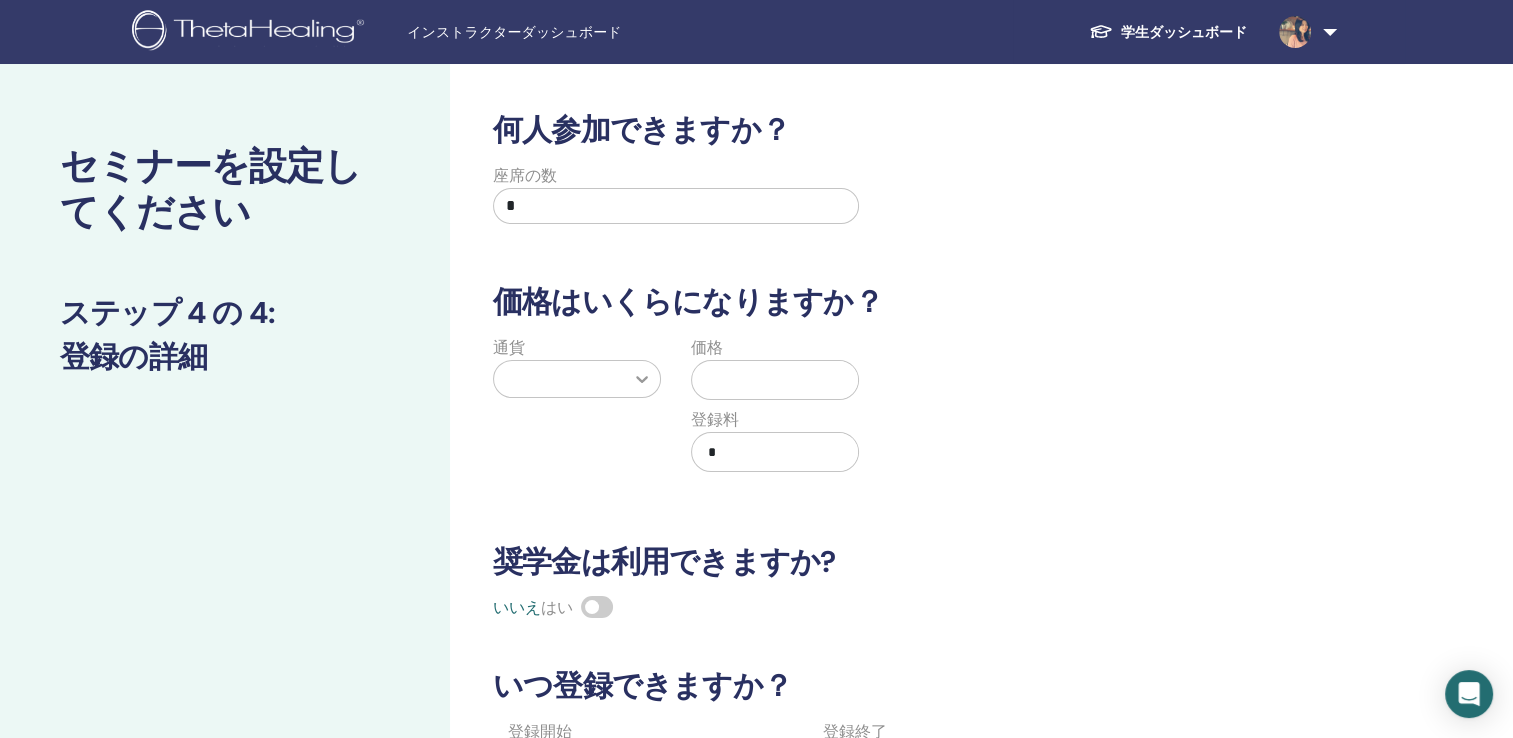type on "*" 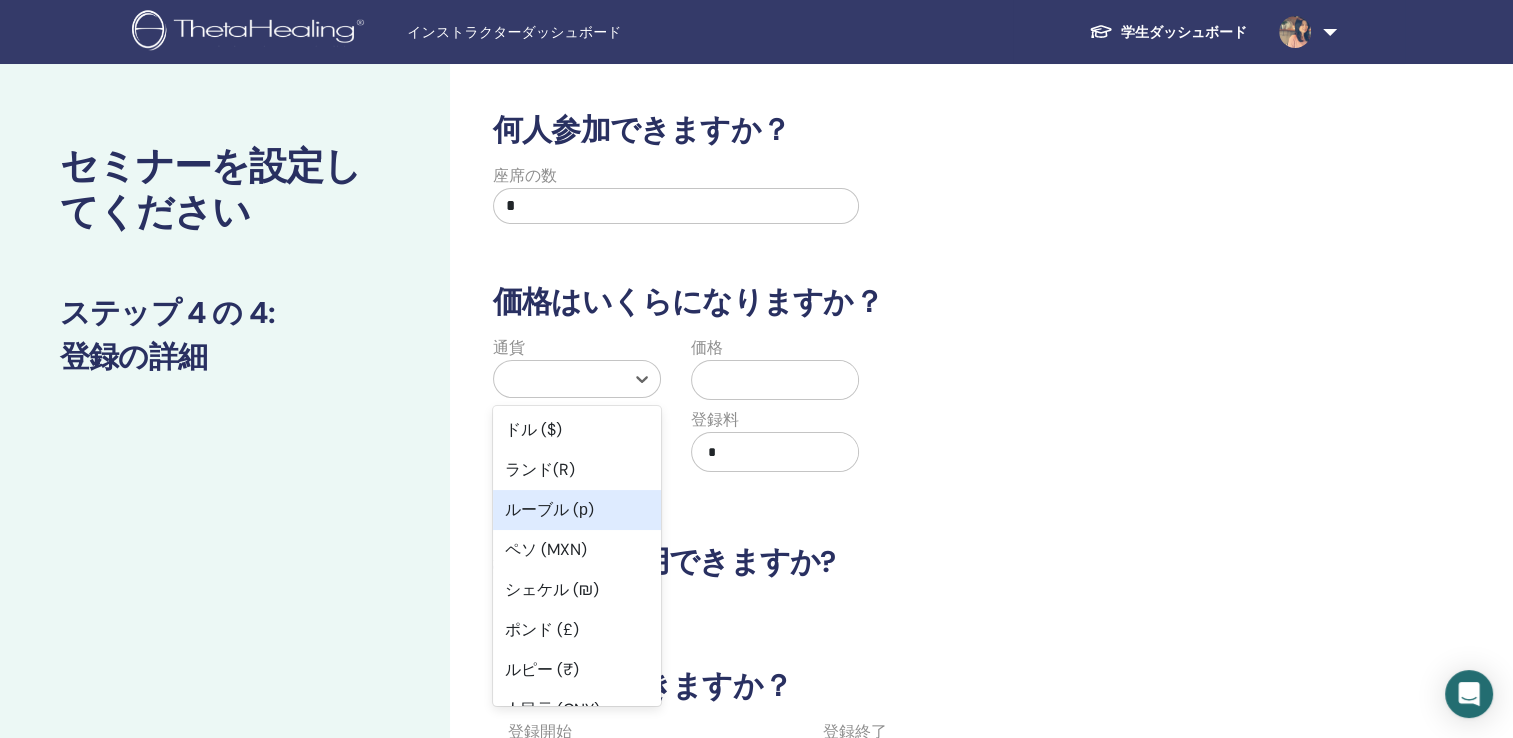 scroll, scrollTop: 200, scrollLeft: 0, axis: vertical 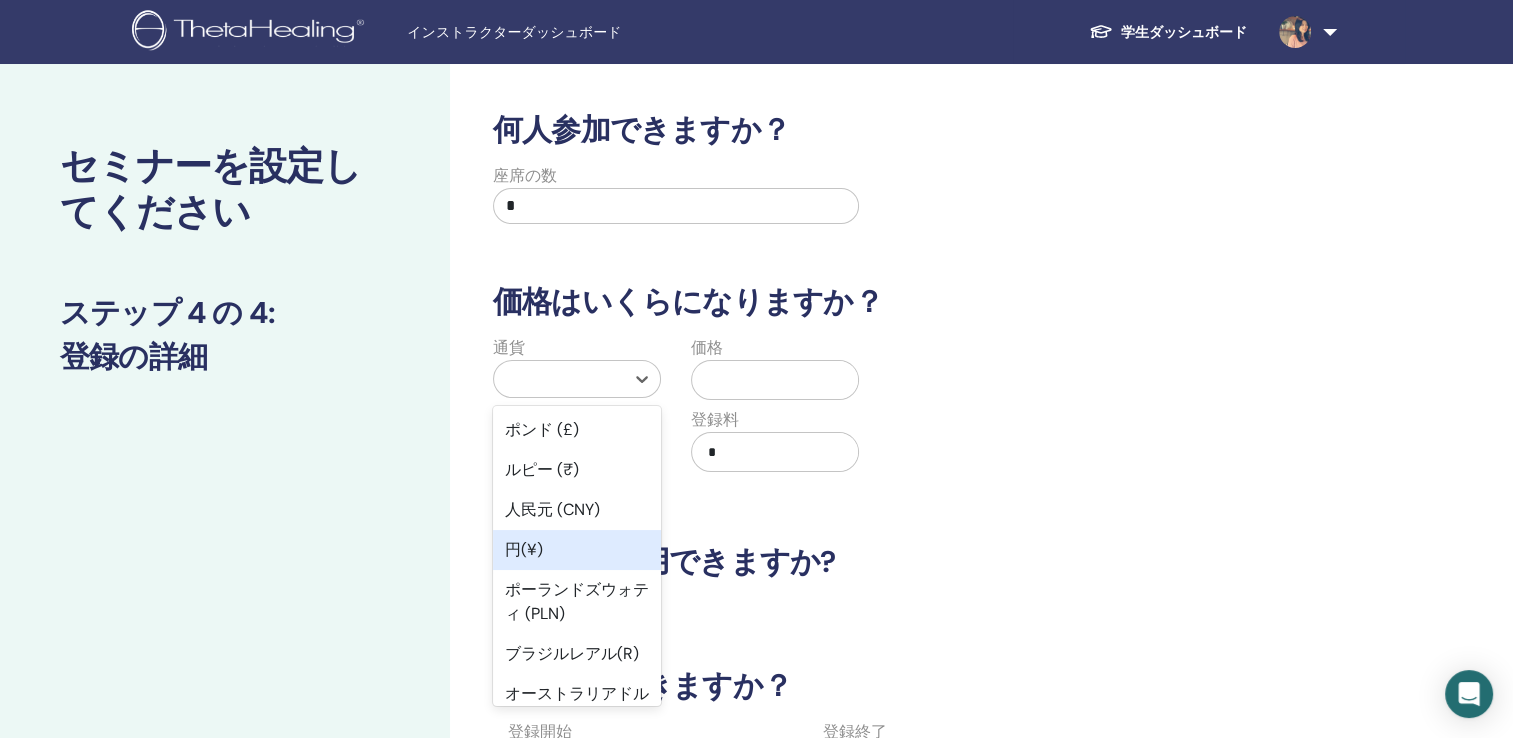 click on "円(¥)" at bounding box center (577, 550) 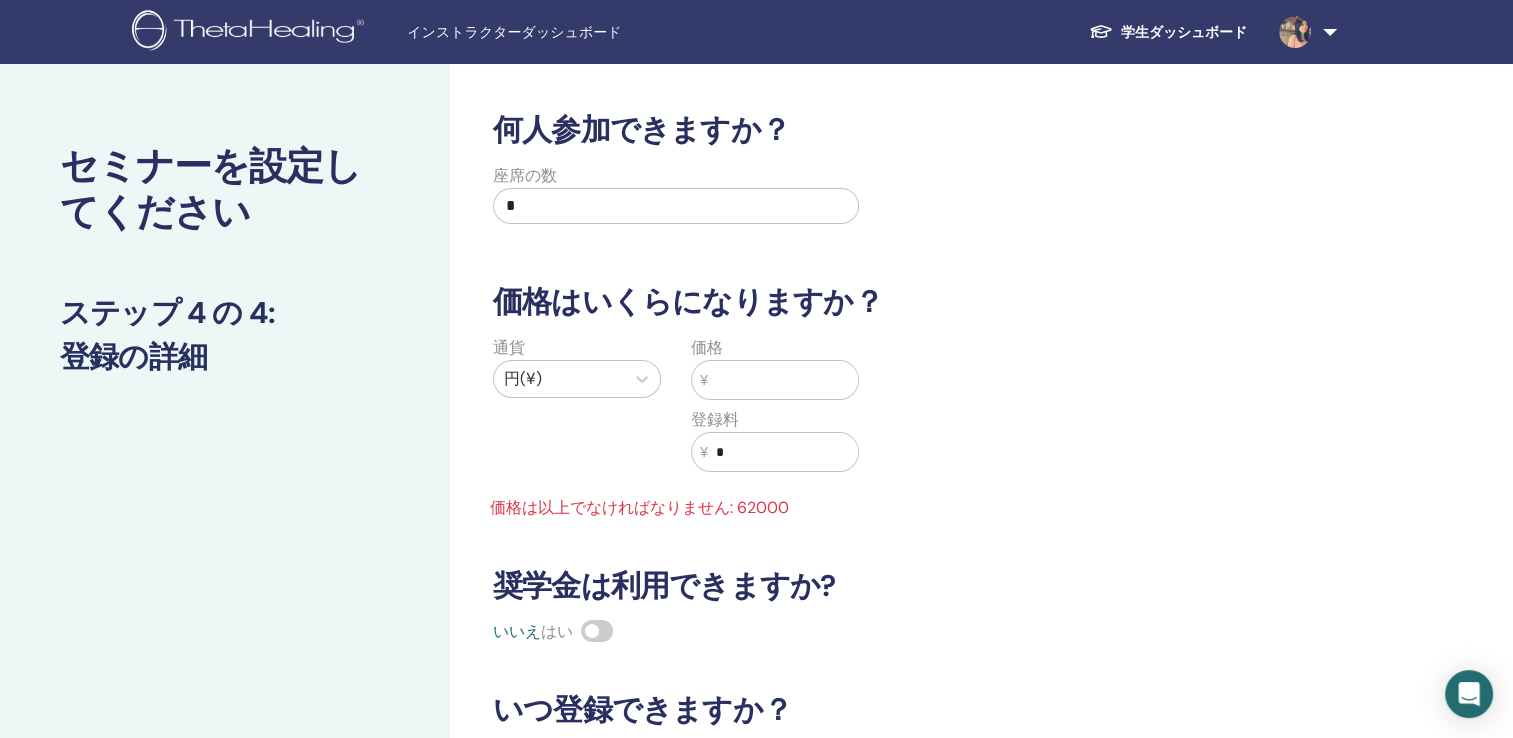 click at bounding box center (783, 380) 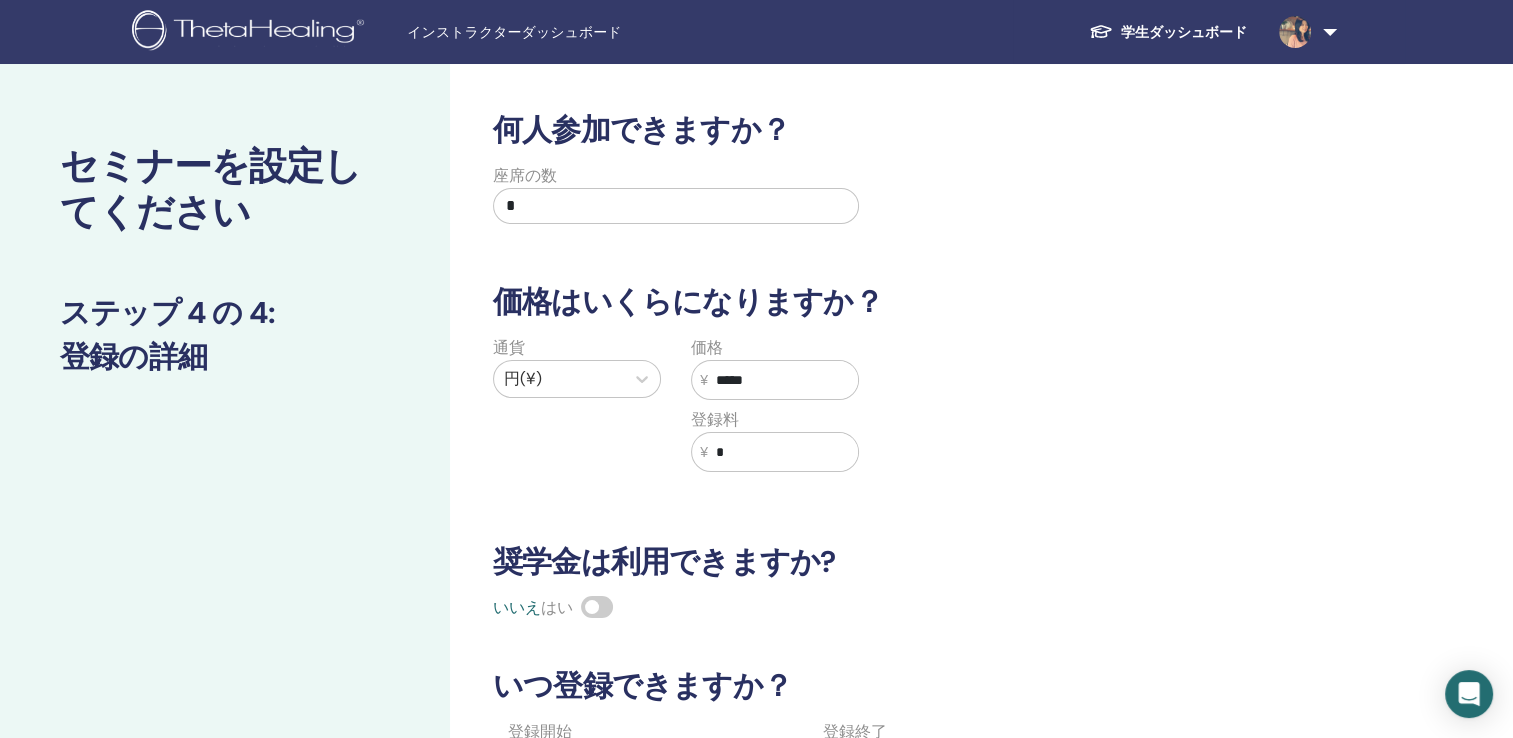 type on "*****" 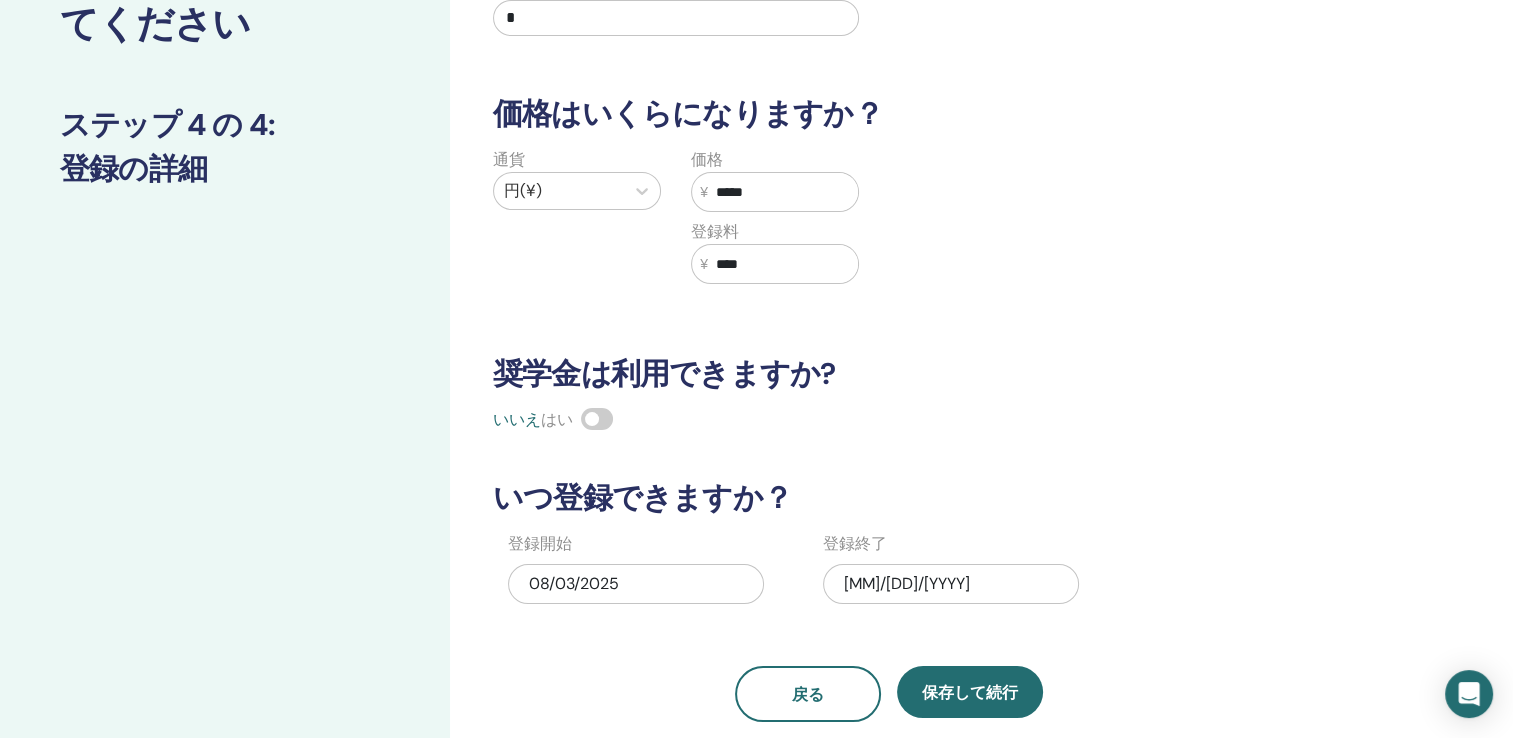 scroll, scrollTop: 300, scrollLeft: 0, axis: vertical 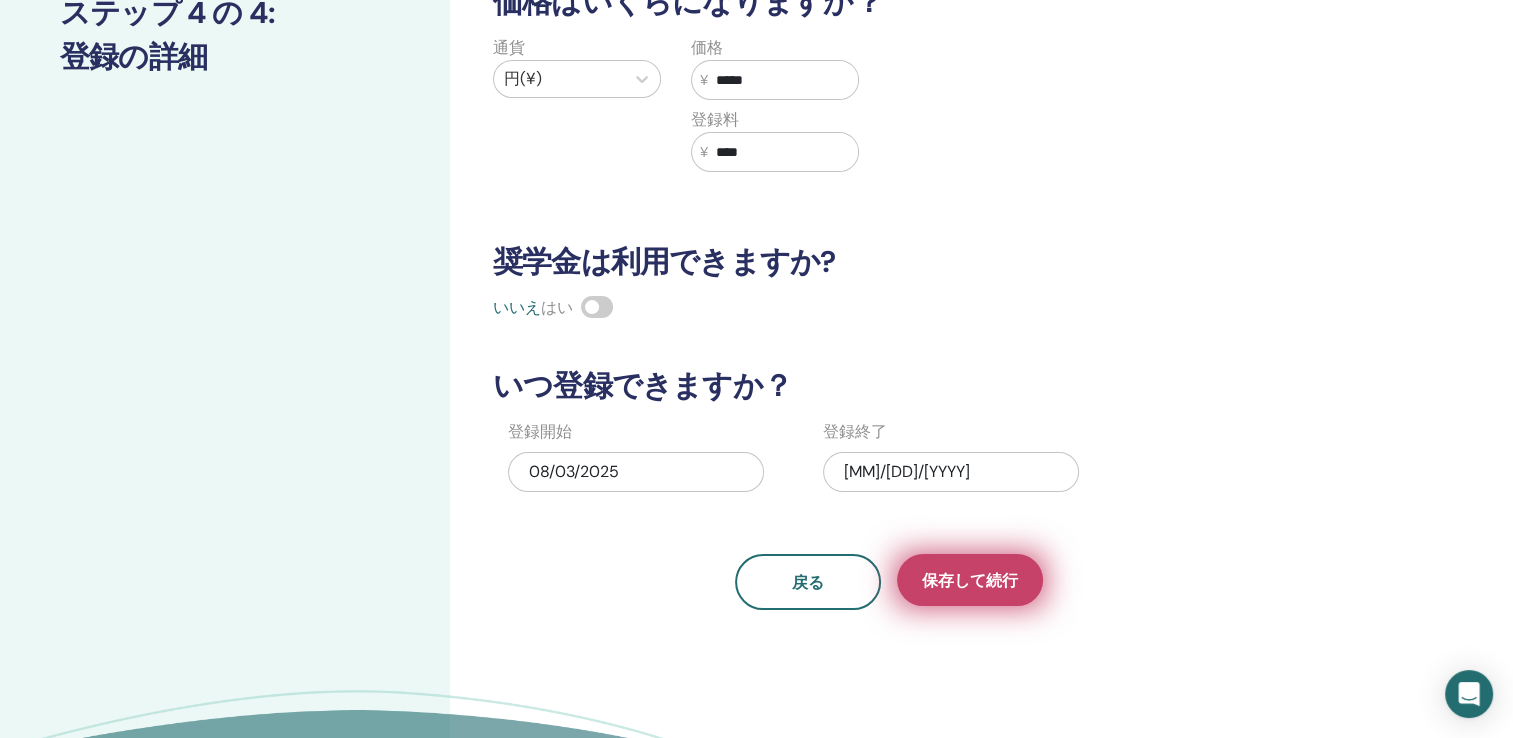 type on "****" 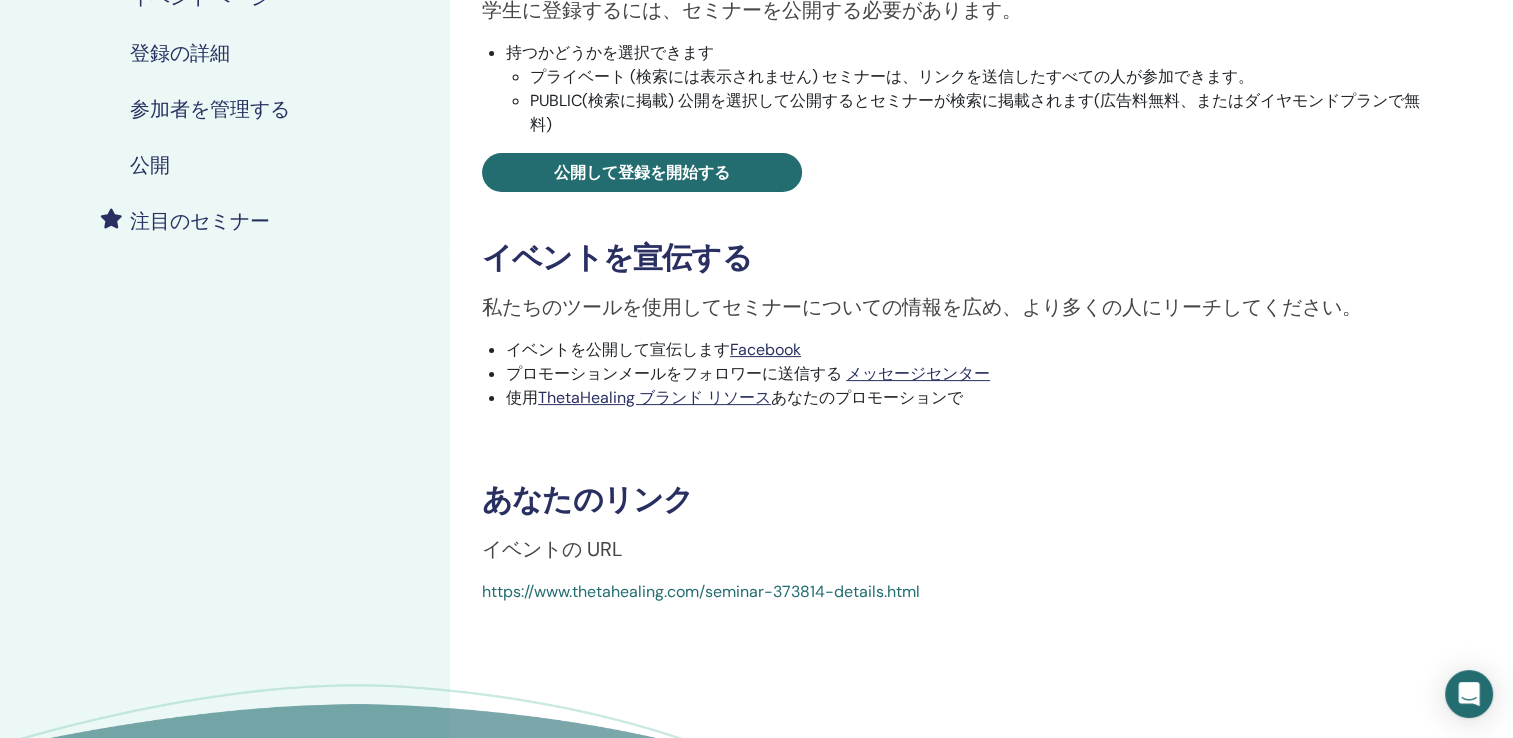 scroll, scrollTop: 400, scrollLeft: 0, axis: vertical 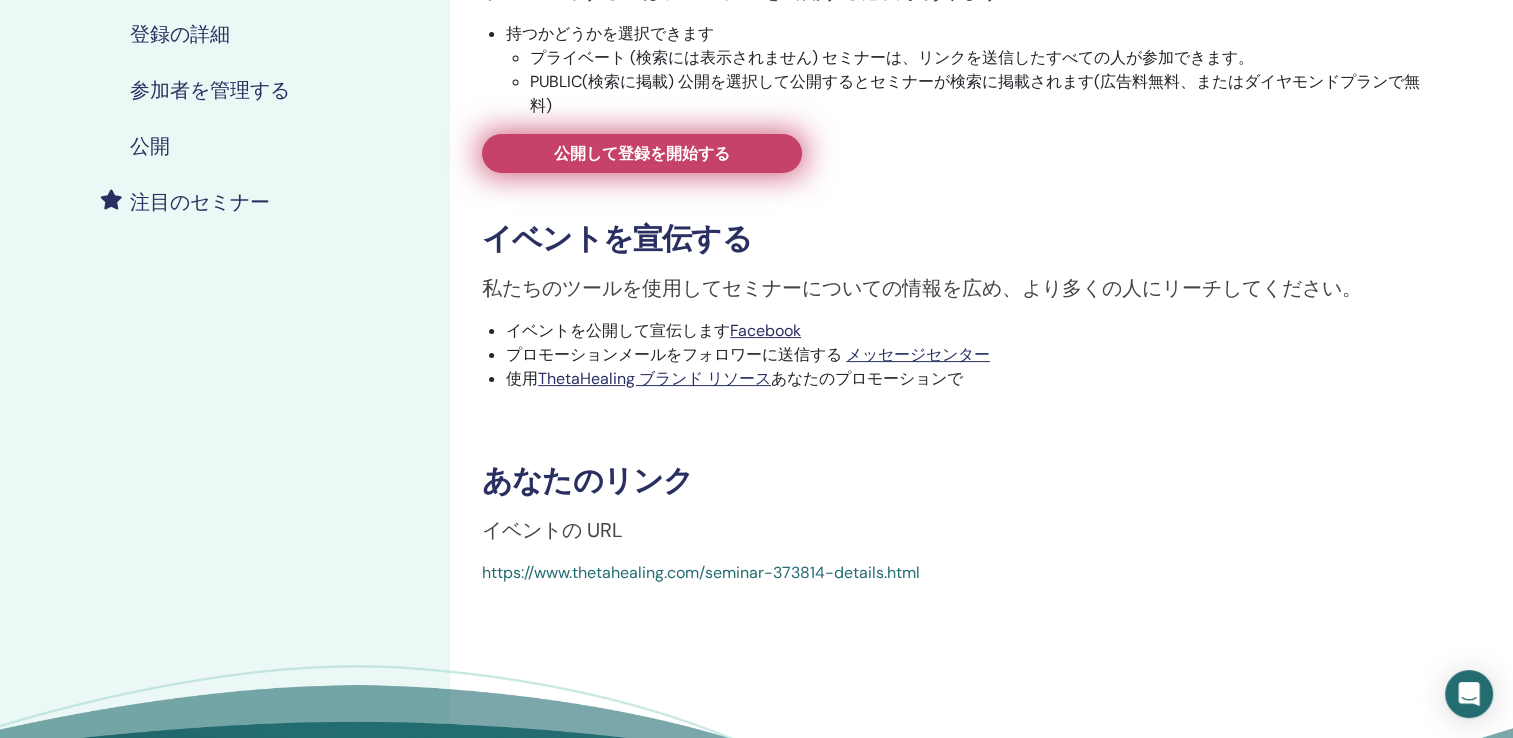 click on "公開して登録を開始する" at bounding box center (642, 153) 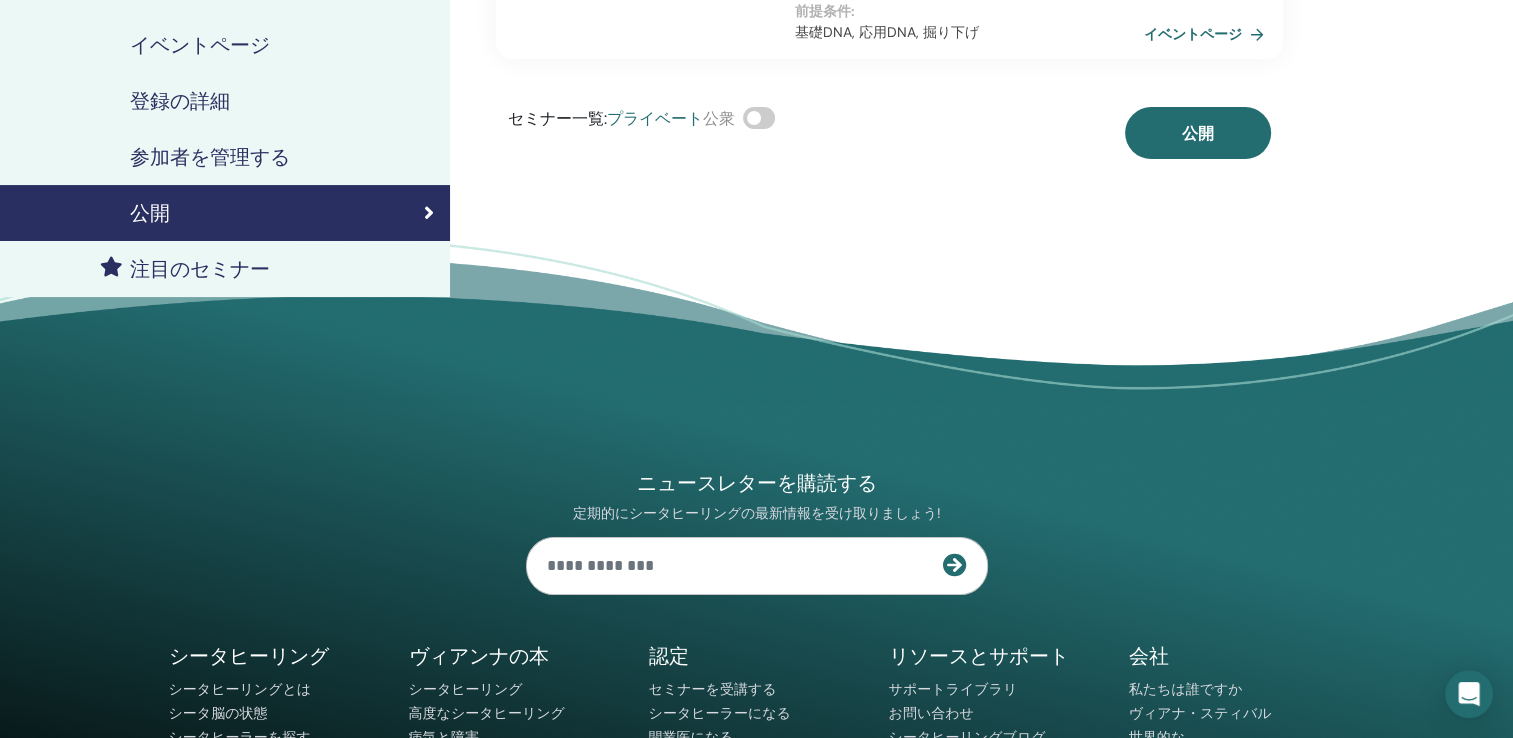 scroll, scrollTop: 0, scrollLeft: 0, axis: both 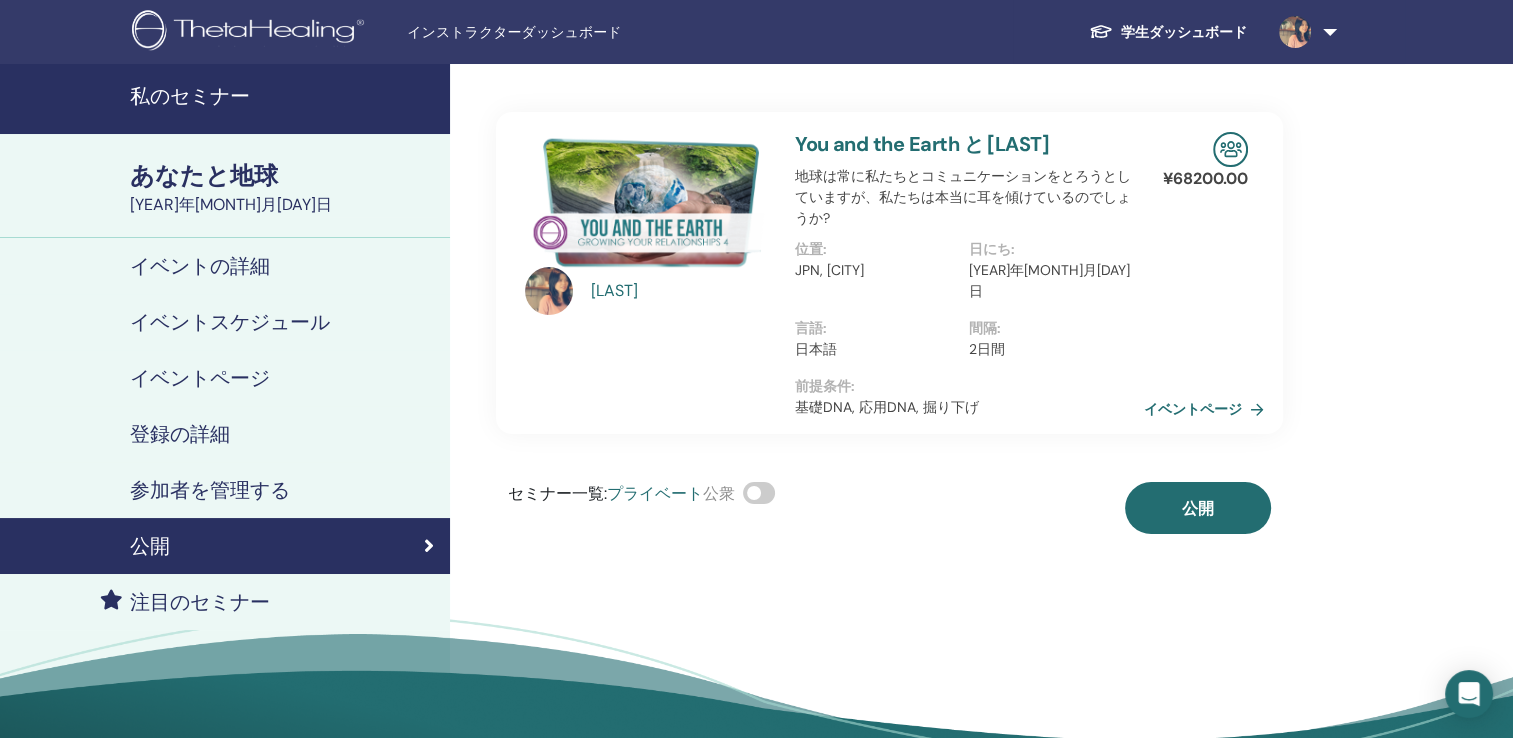 click at bounding box center (759, 493) 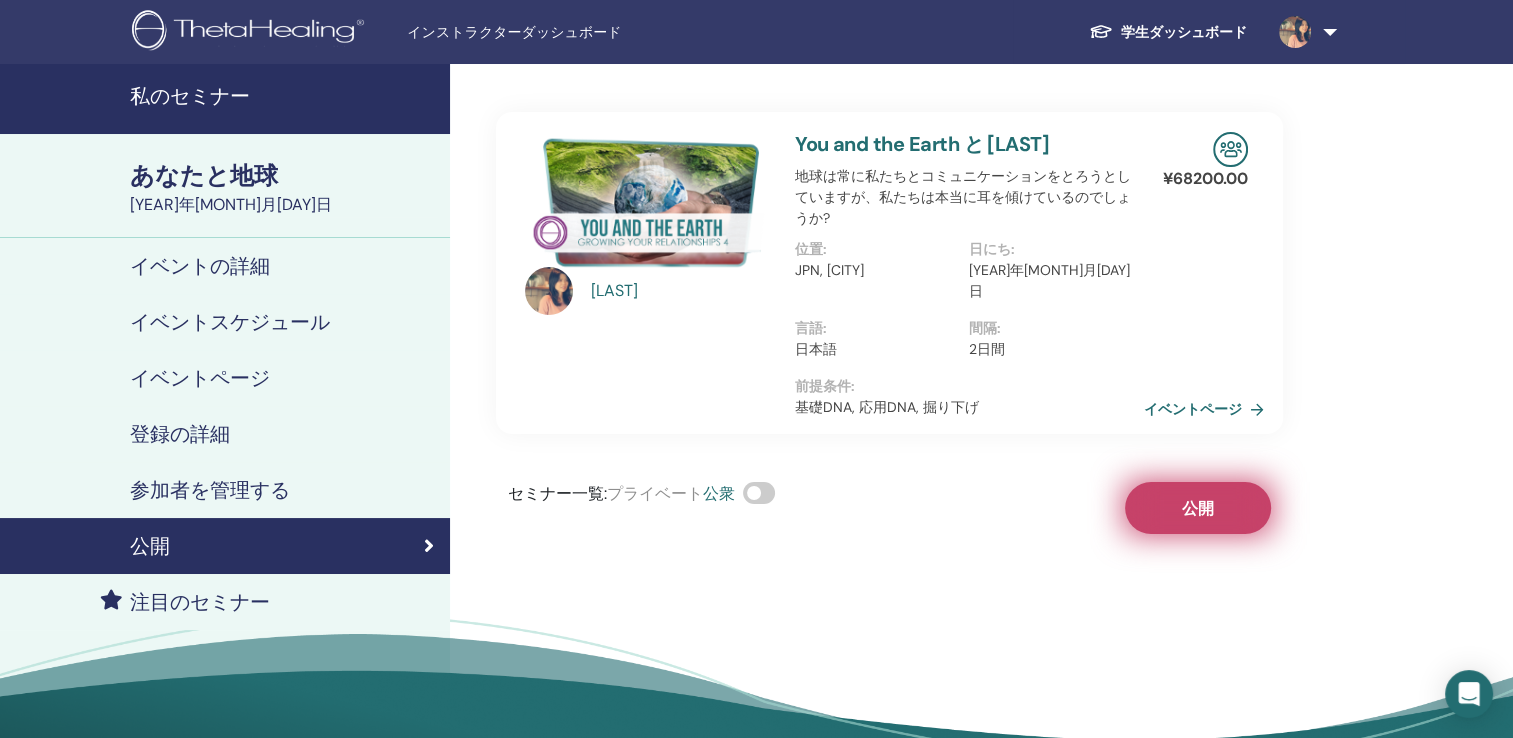 click on "公開" at bounding box center [1198, 508] 